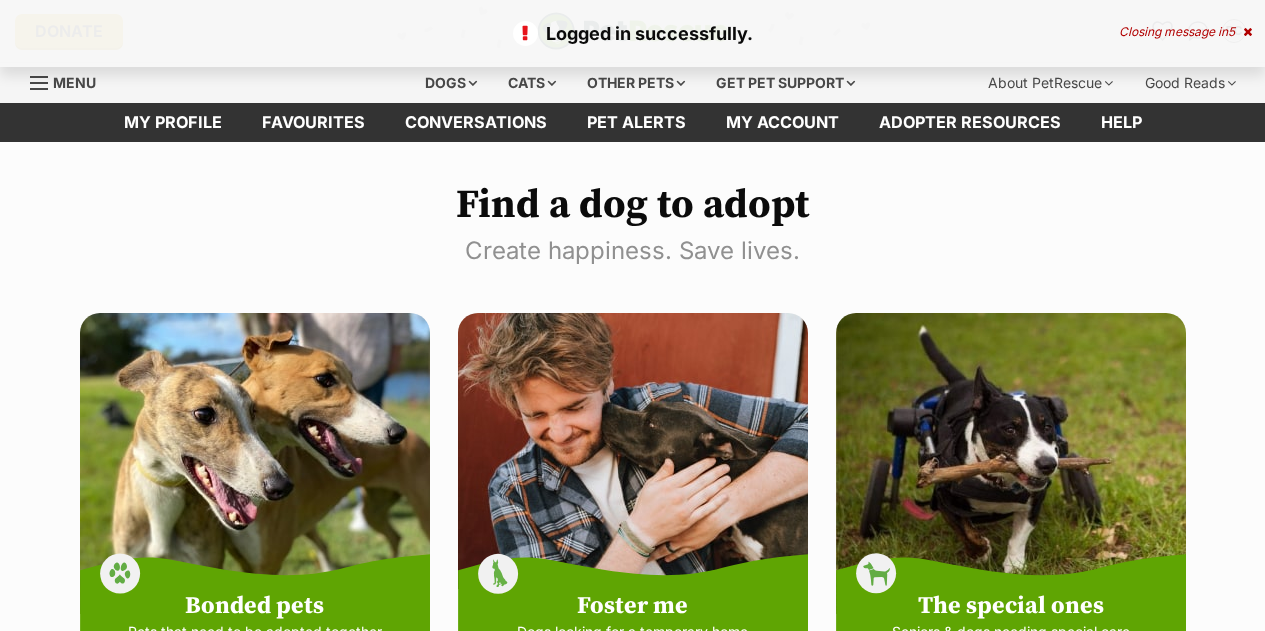 scroll, scrollTop: 0, scrollLeft: 0, axis: both 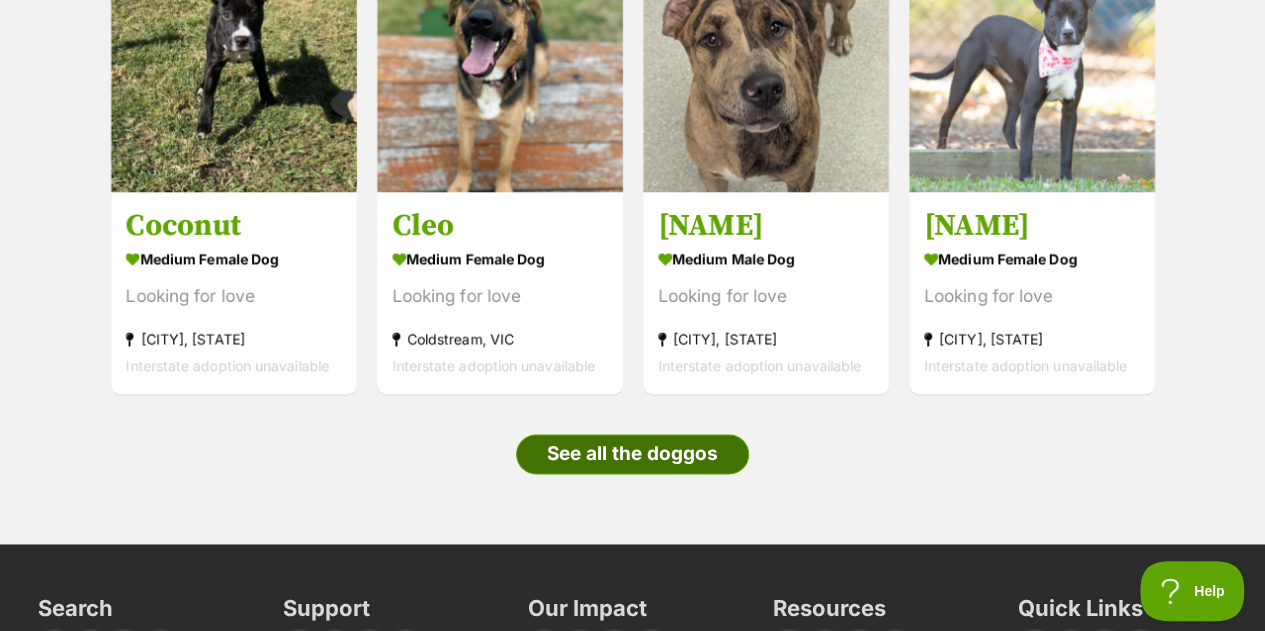 click on "See all the doggos" at bounding box center [632, 454] 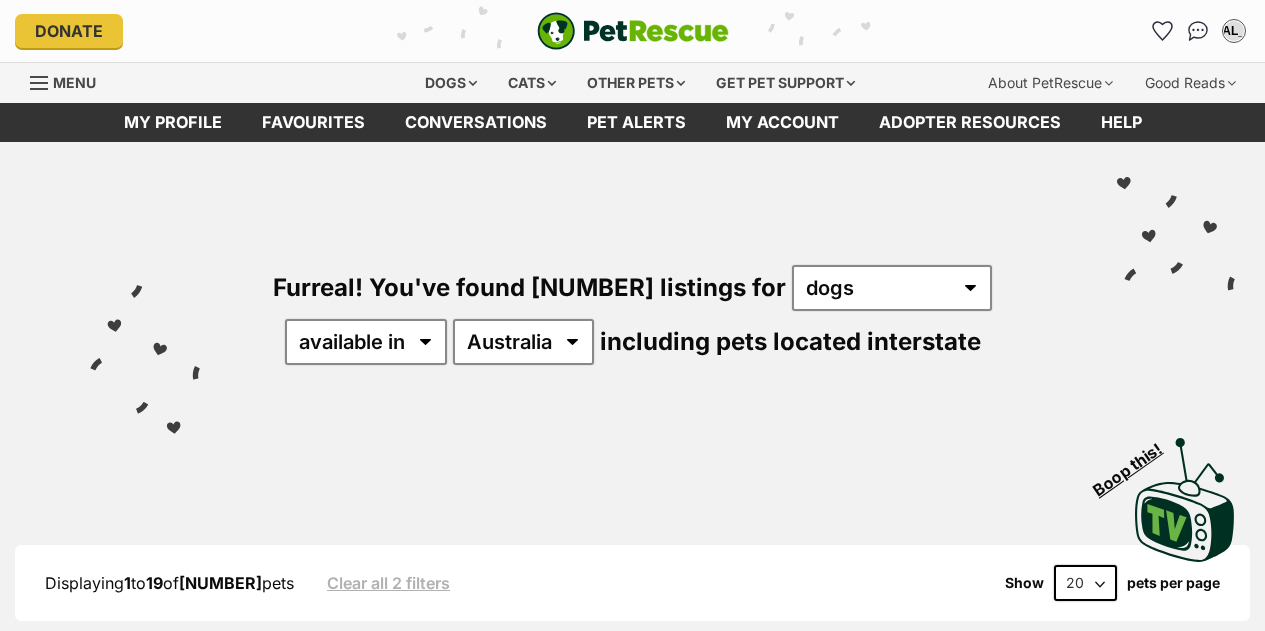 scroll, scrollTop: 0, scrollLeft: 0, axis: both 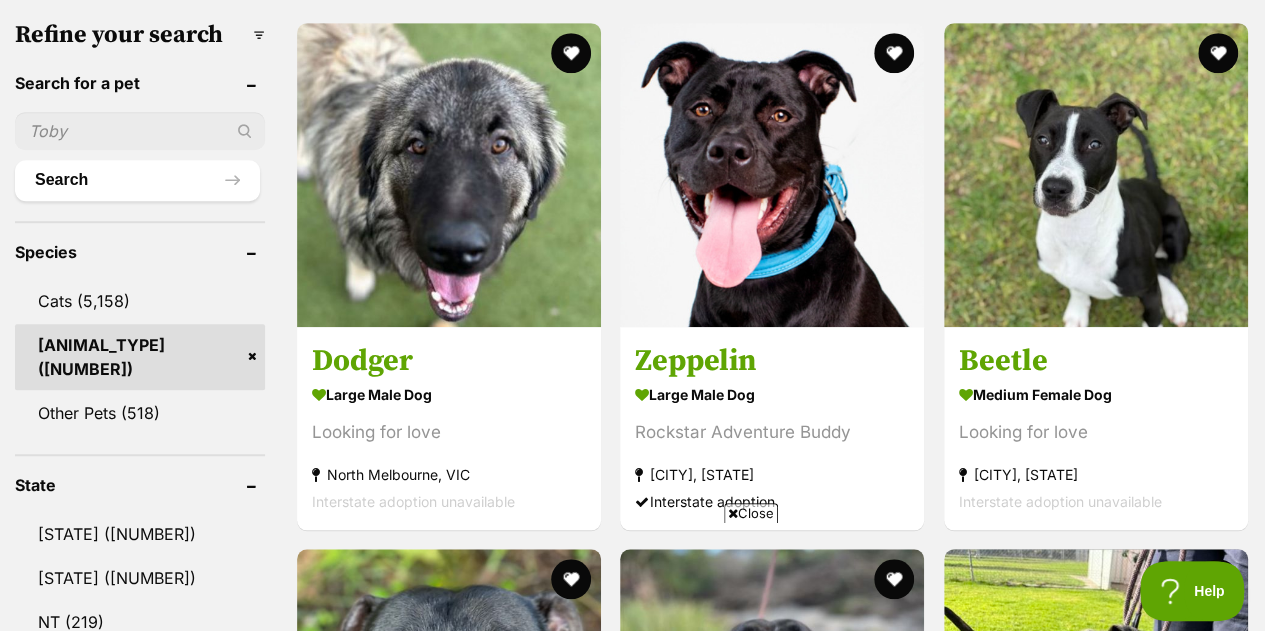 drag, startPoint x: 1275, startPoint y: 74, endPoint x: 1272, endPoint y: 143, distance: 69.065186 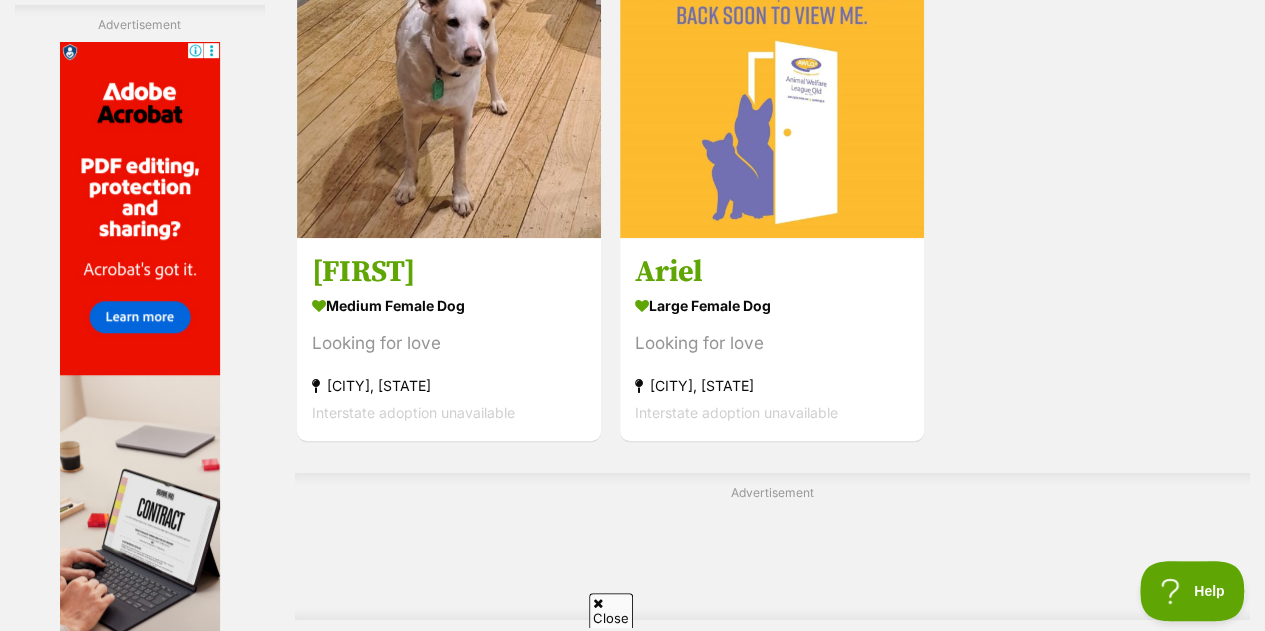 scroll, scrollTop: 0, scrollLeft: 0, axis: both 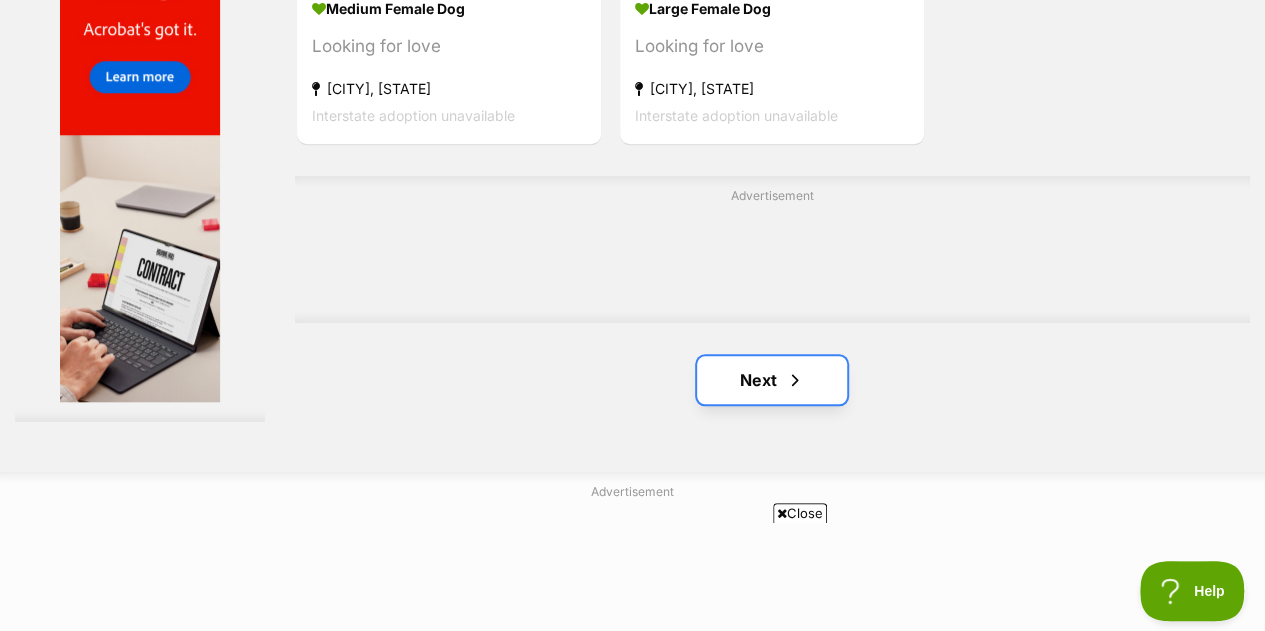 click on "Next" at bounding box center [772, 380] 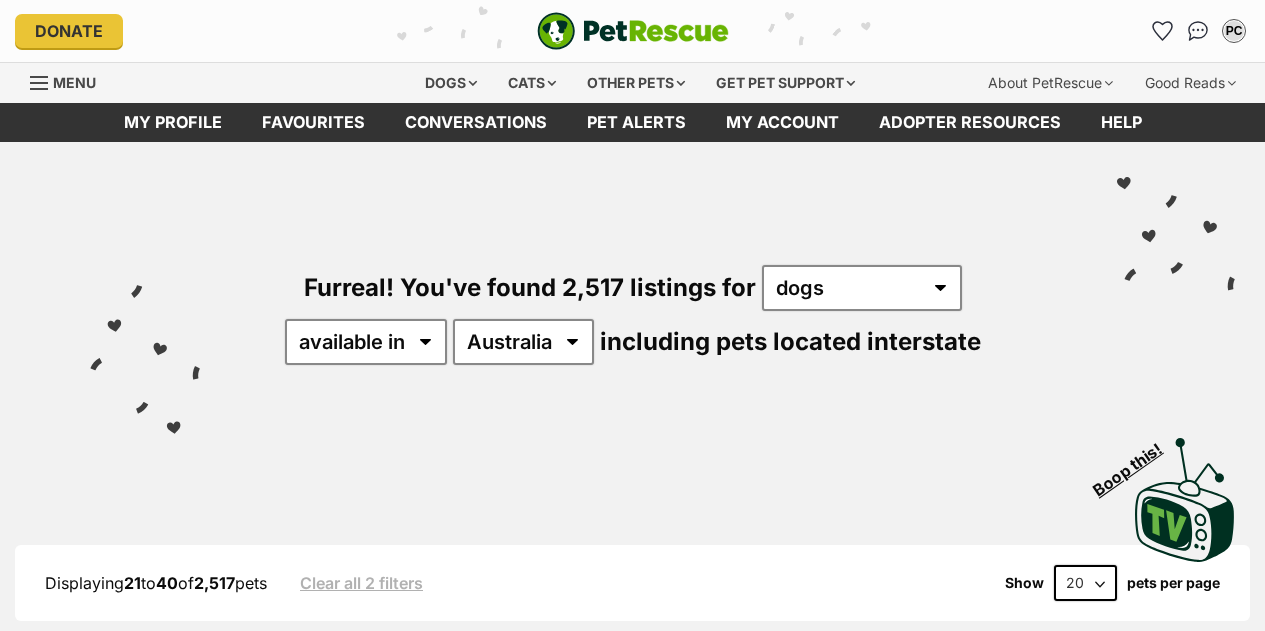 scroll, scrollTop: 0, scrollLeft: 0, axis: both 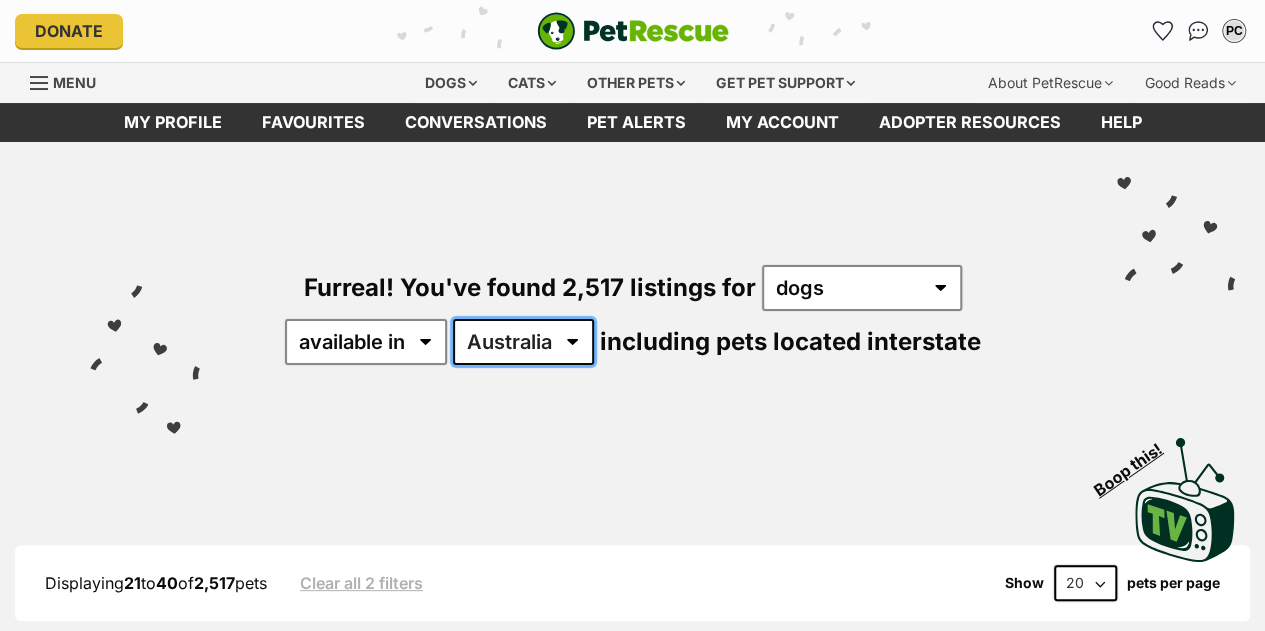 click on "Australia
ACT
NSW
NT
QLD
SA
TAS
VIC
WA" at bounding box center [523, 342] 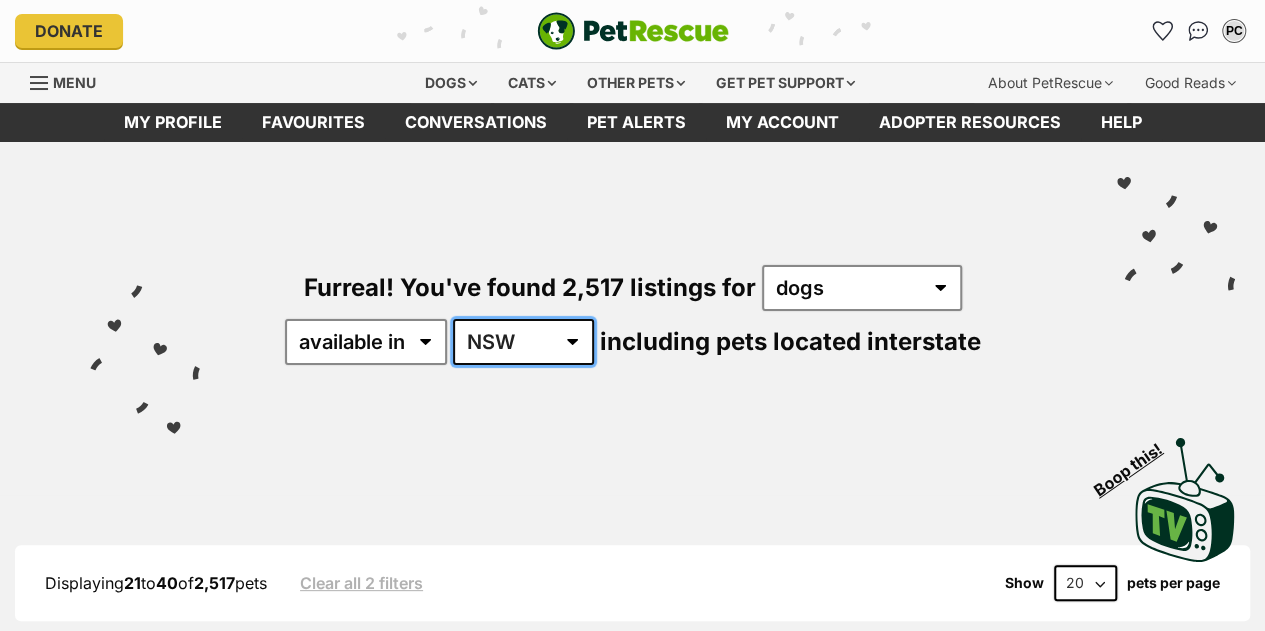 click on "Australia
ACT
NSW
NT
QLD
SA
TAS
VIC
WA" at bounding box center [523, 342] 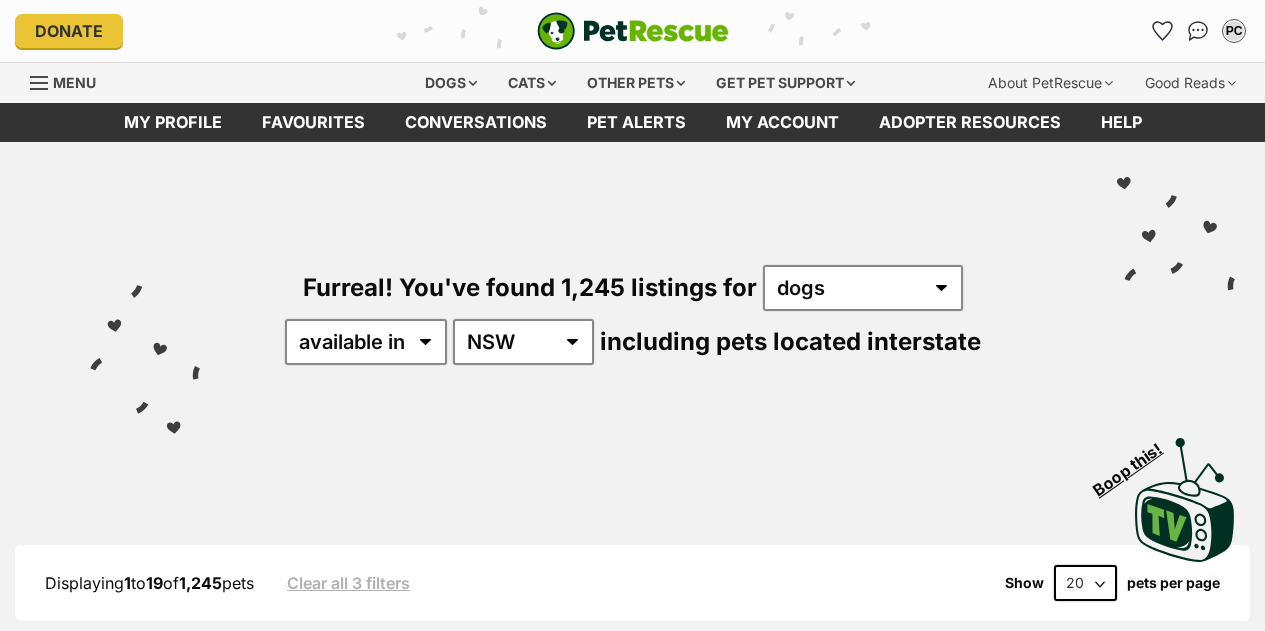 scroll, scrollTop: 0, scrollLeft: 0, axis: both 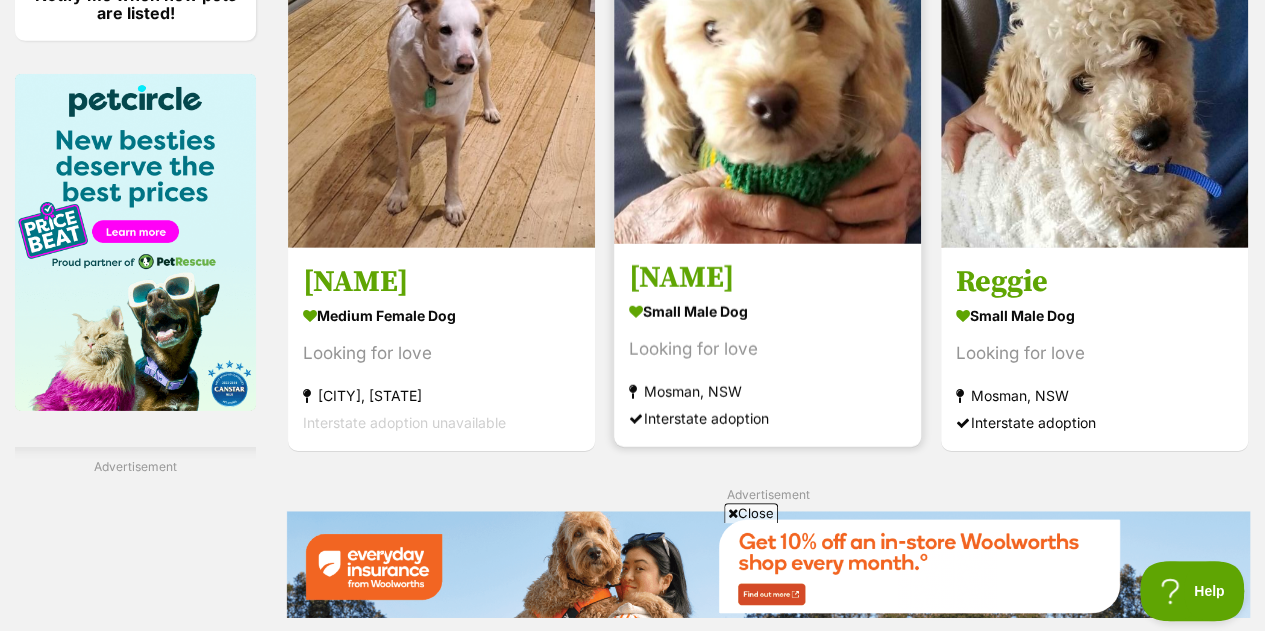 click at bounding box center [767, 90] 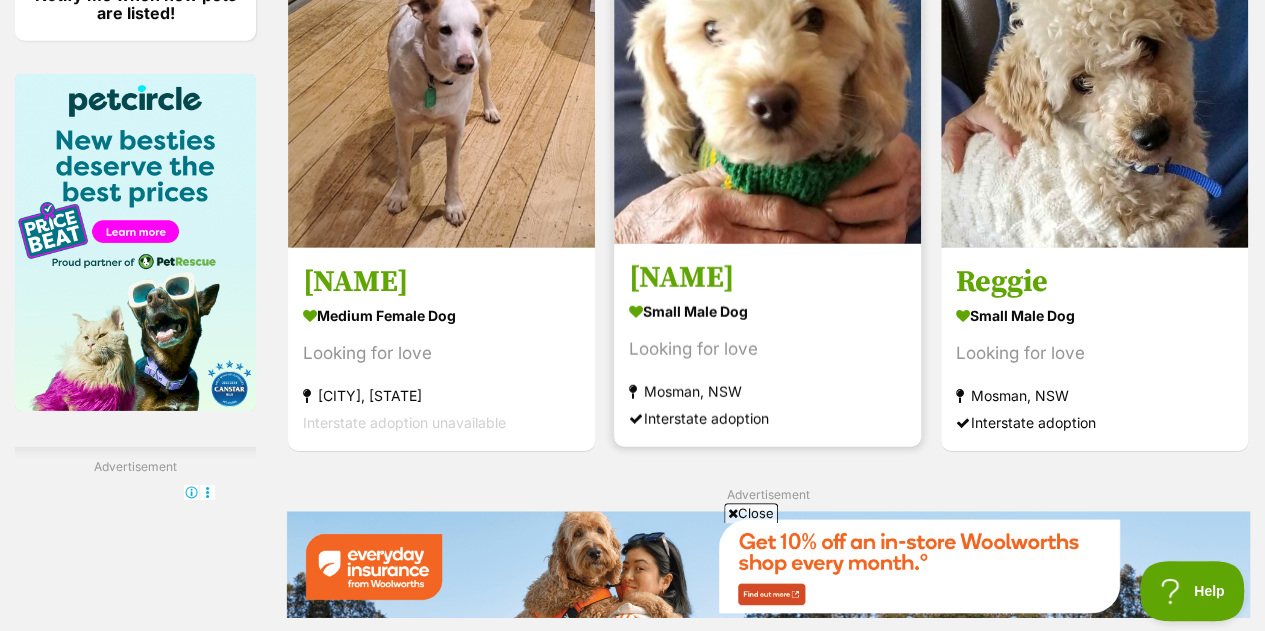 scroll, scrollTop: 0, scrollLeft: 0, axis: both 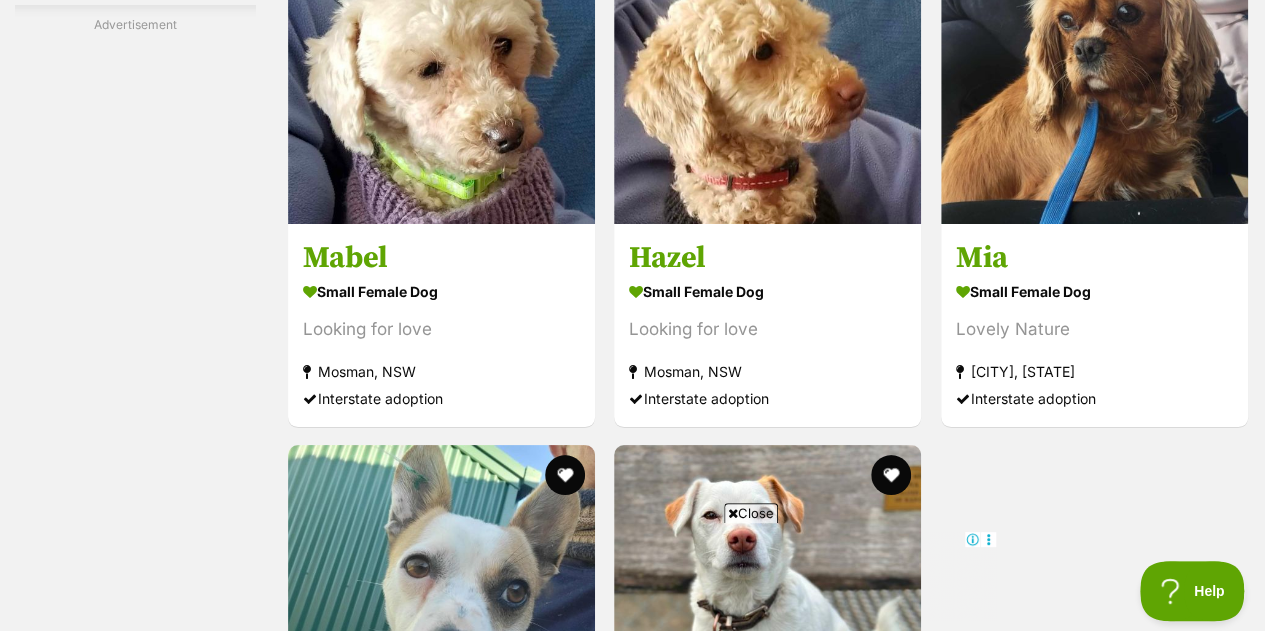 click on "Next" at bounding box center (768, 1191) 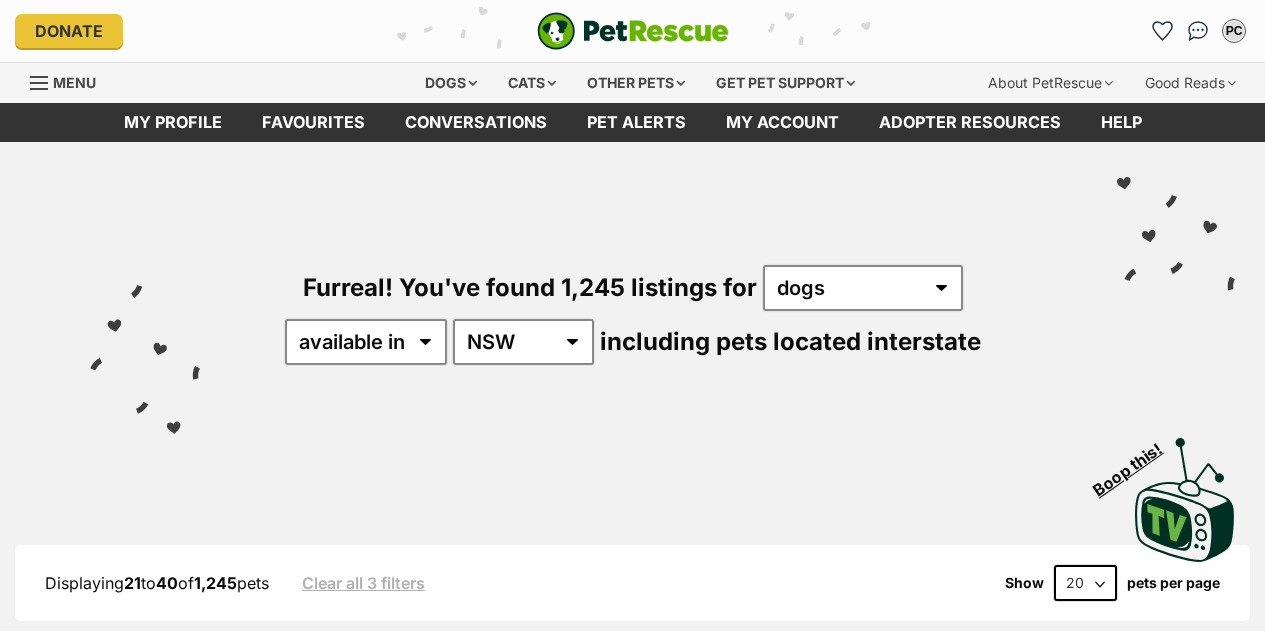 scroll, scrollTop: 0, scrollLeft: 0, axis: both 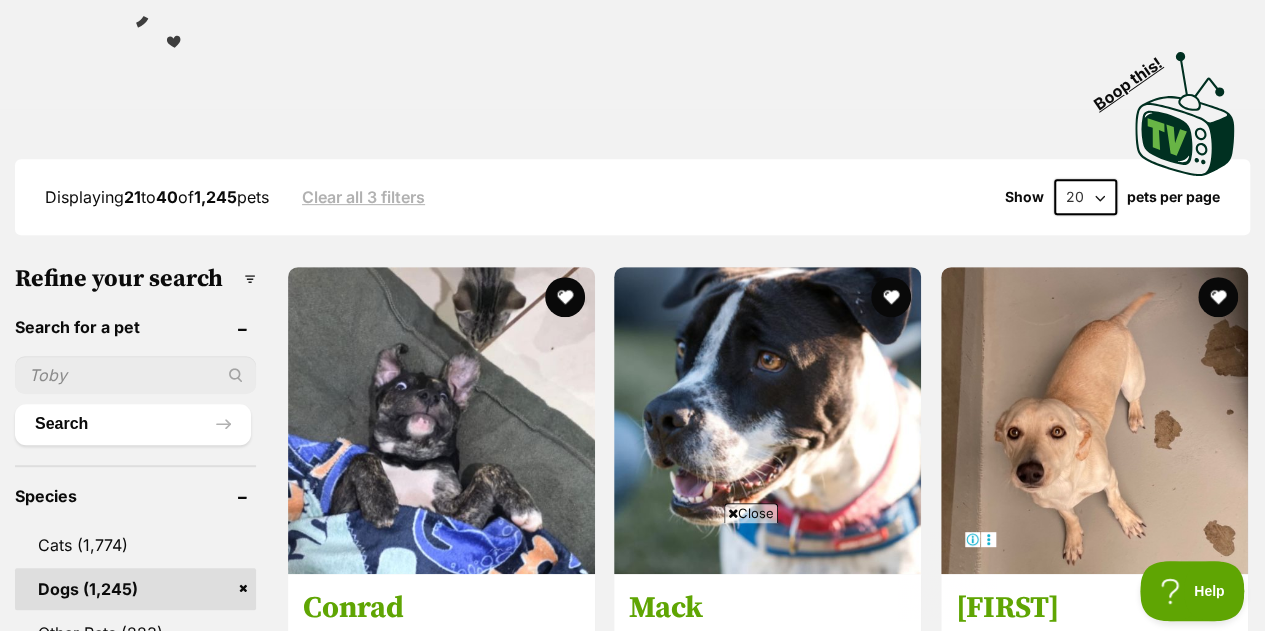 click at bounding box center [135, 375] 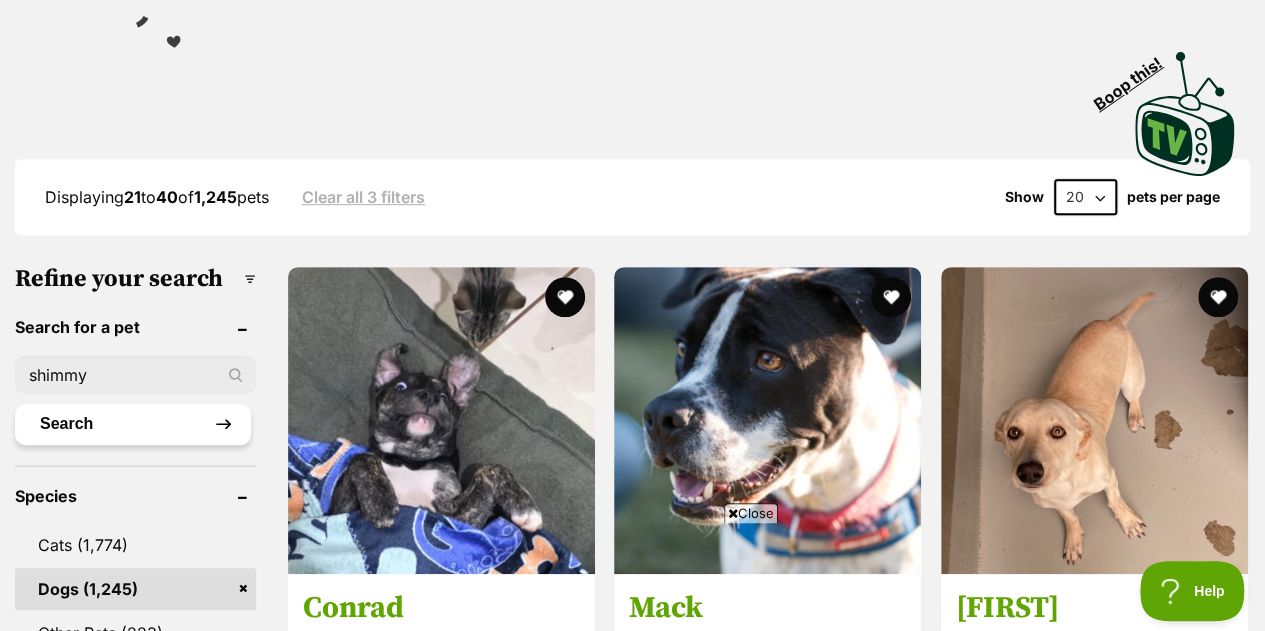 type on "shimmy" 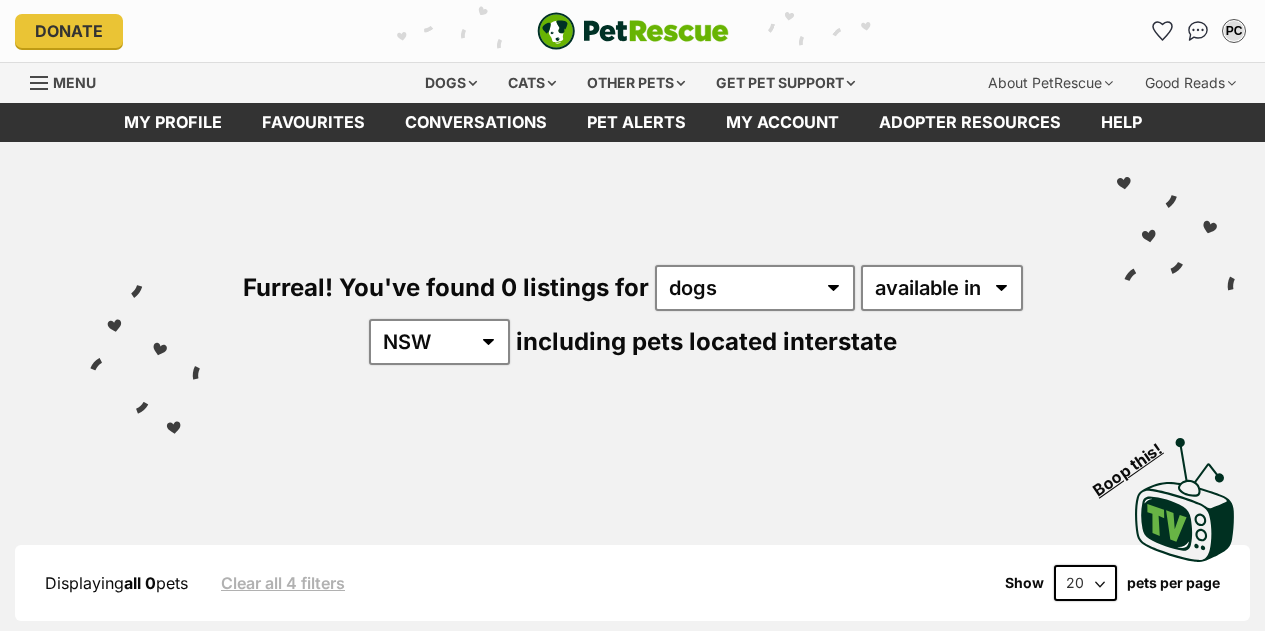 scroll, scrollTop: 0, scrollLeft: 0, axis: both 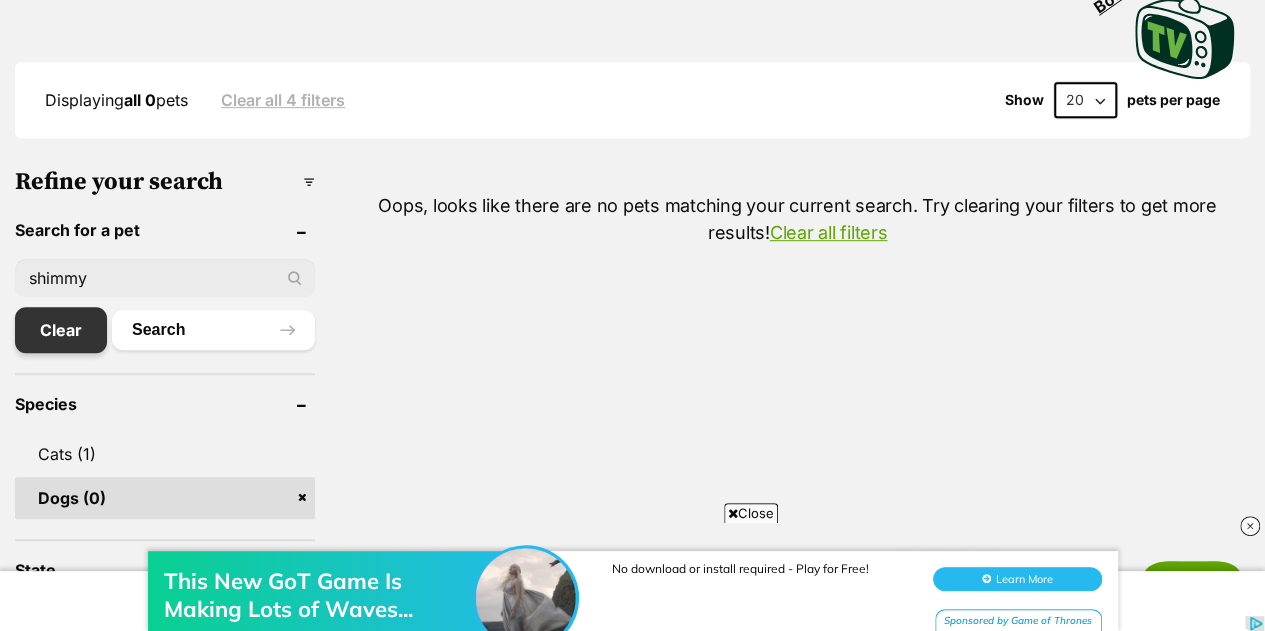 click on "Clear" at bounding box center (61, 330) 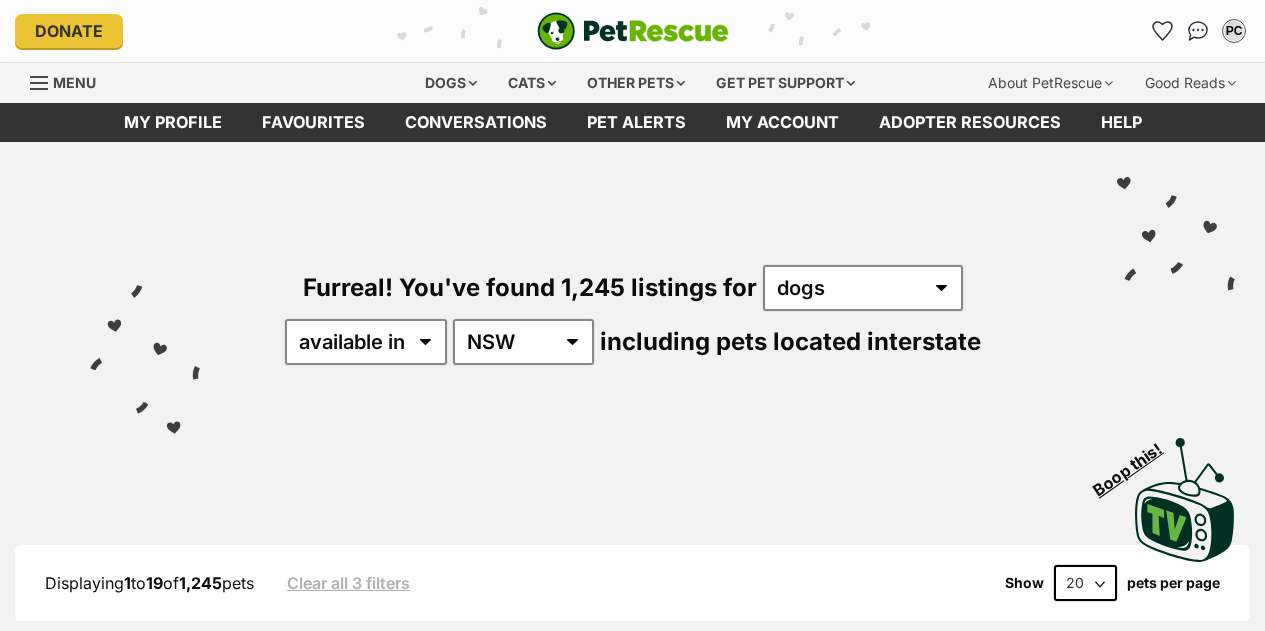 scroll, scrollTop: 0, scrollLeft: 0, axis: both 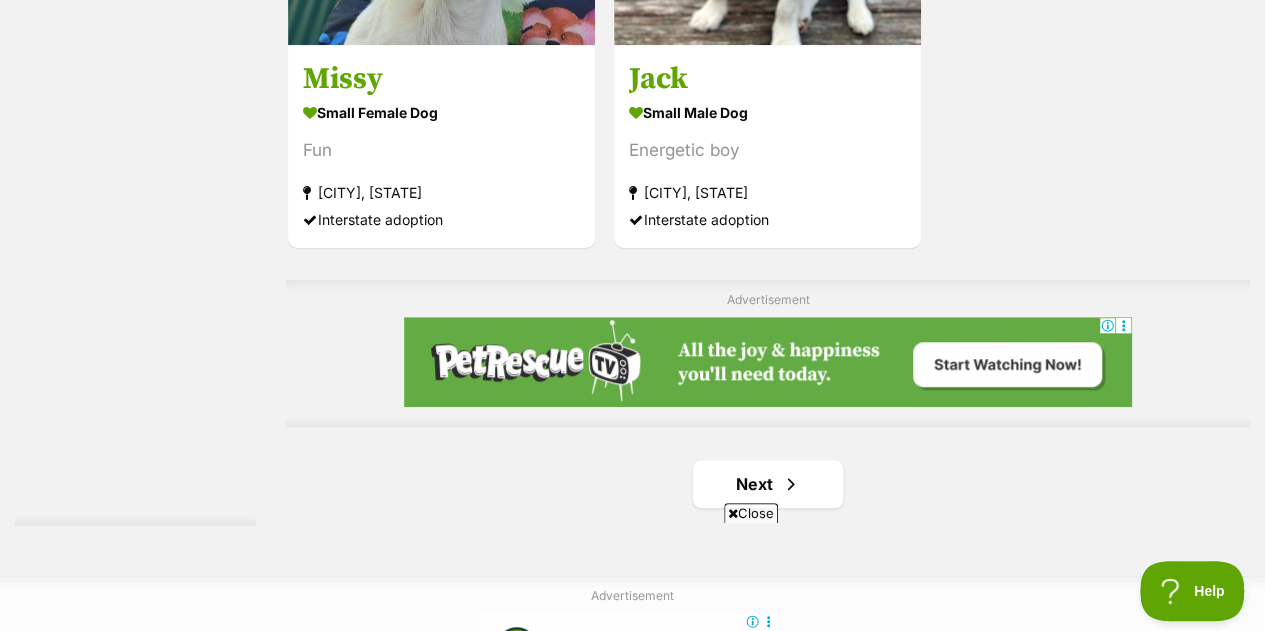 drag, startPoint x: 1272, startPoint y: 55, endPoint x: 1258, endPoint y: 485, distance: 430.22784 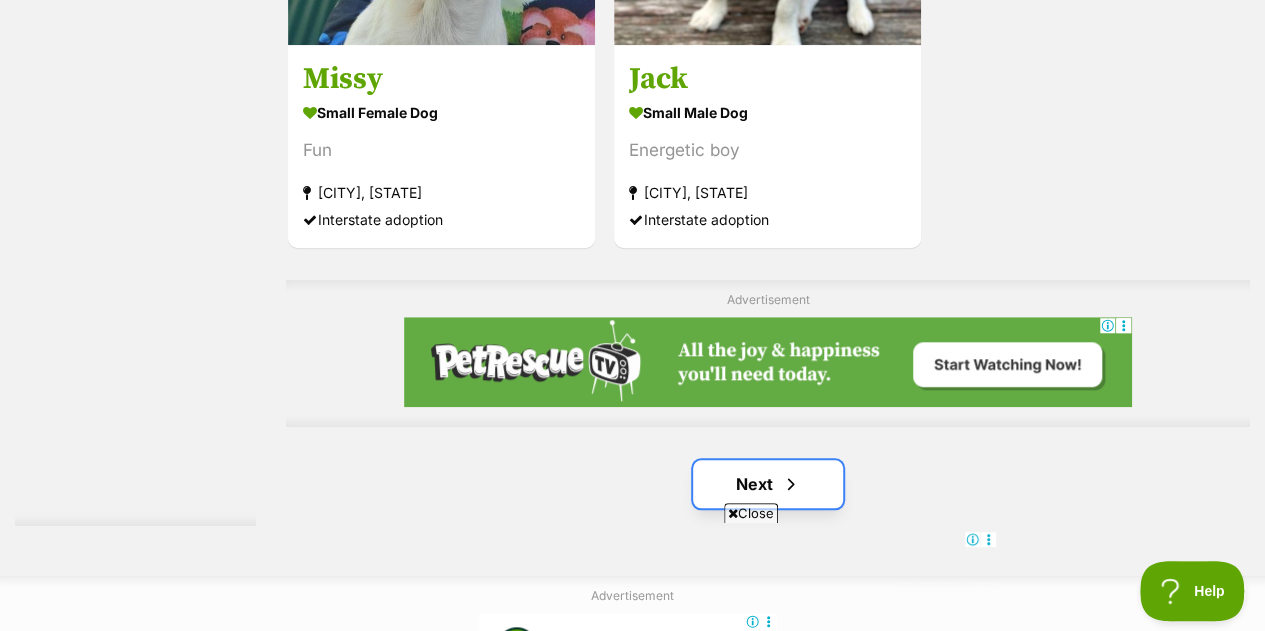 click on "Next" at bounding box center (768, 484) 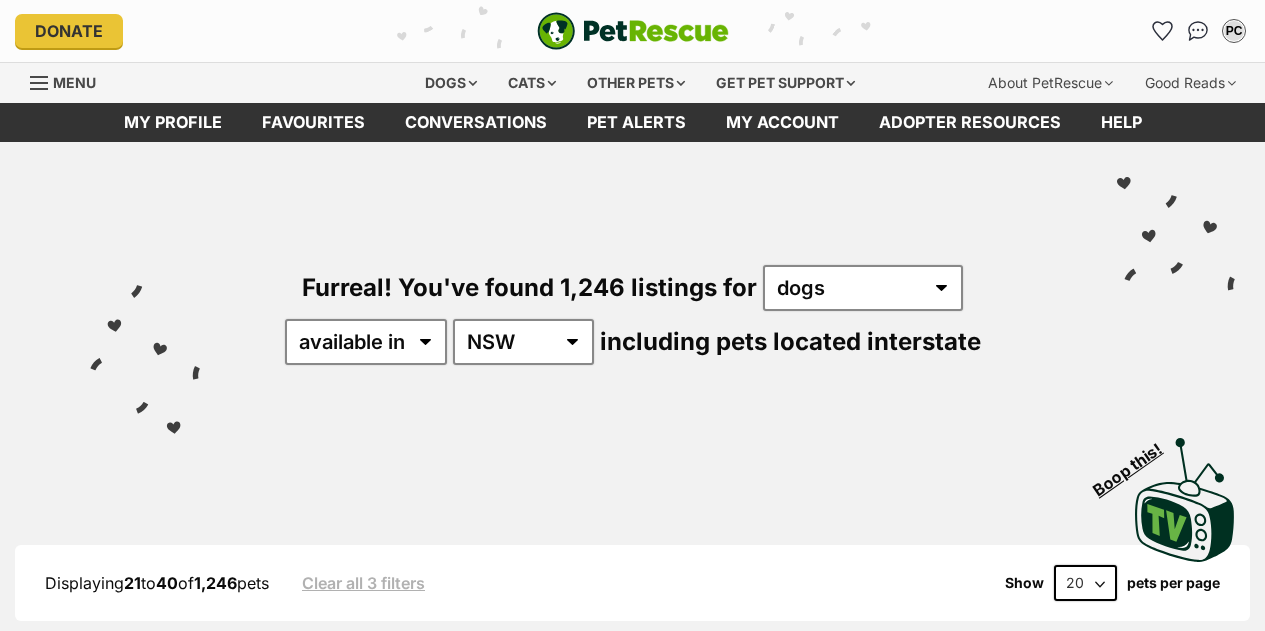 scroll, scrollTop: 0, scrollLeft: 0, axis: both 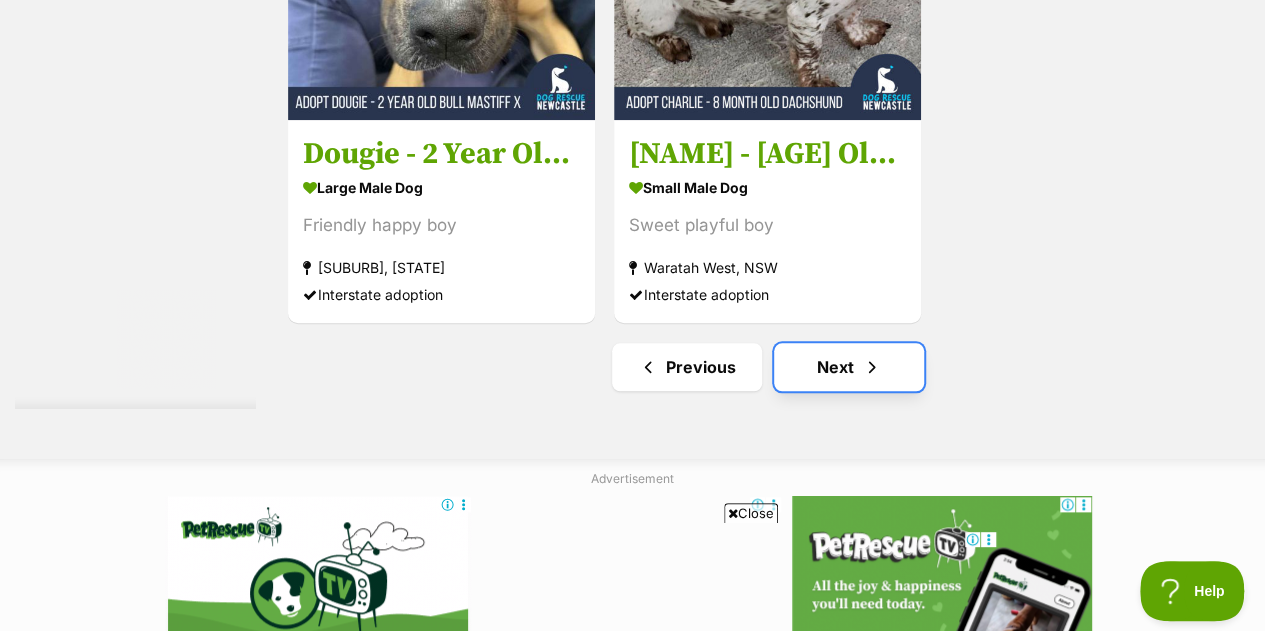 click on "Next" at bounding box center [849, 367] 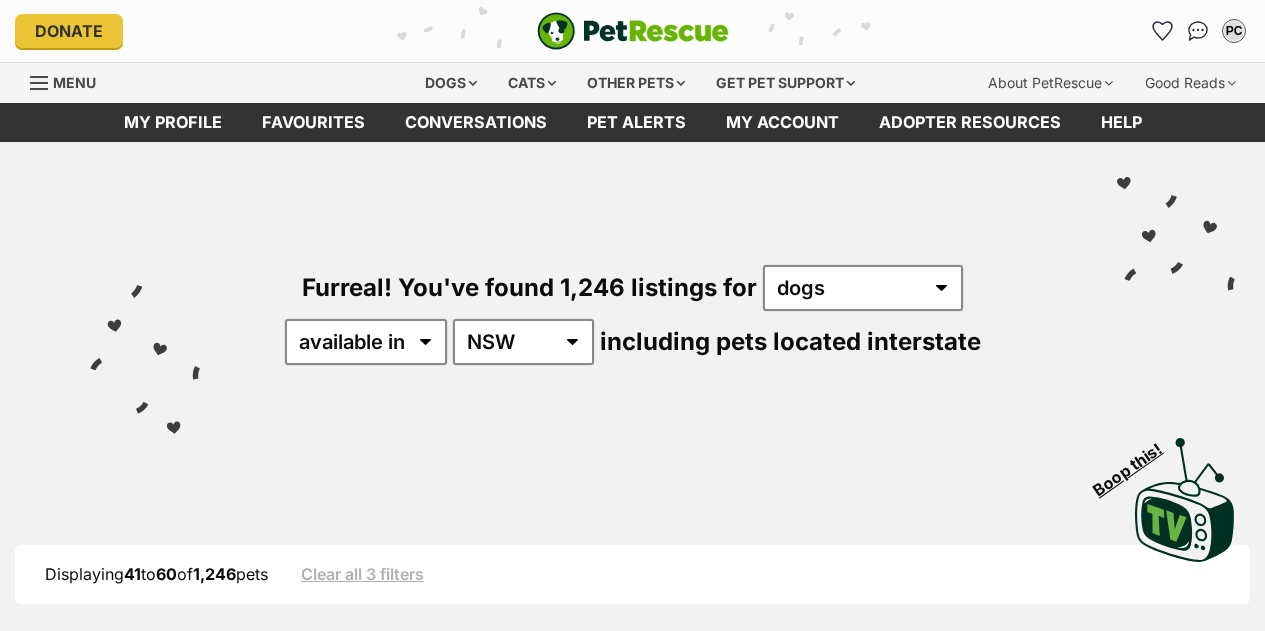 scroll, scrollTop: 0, scrollLeft: 0, axis: both 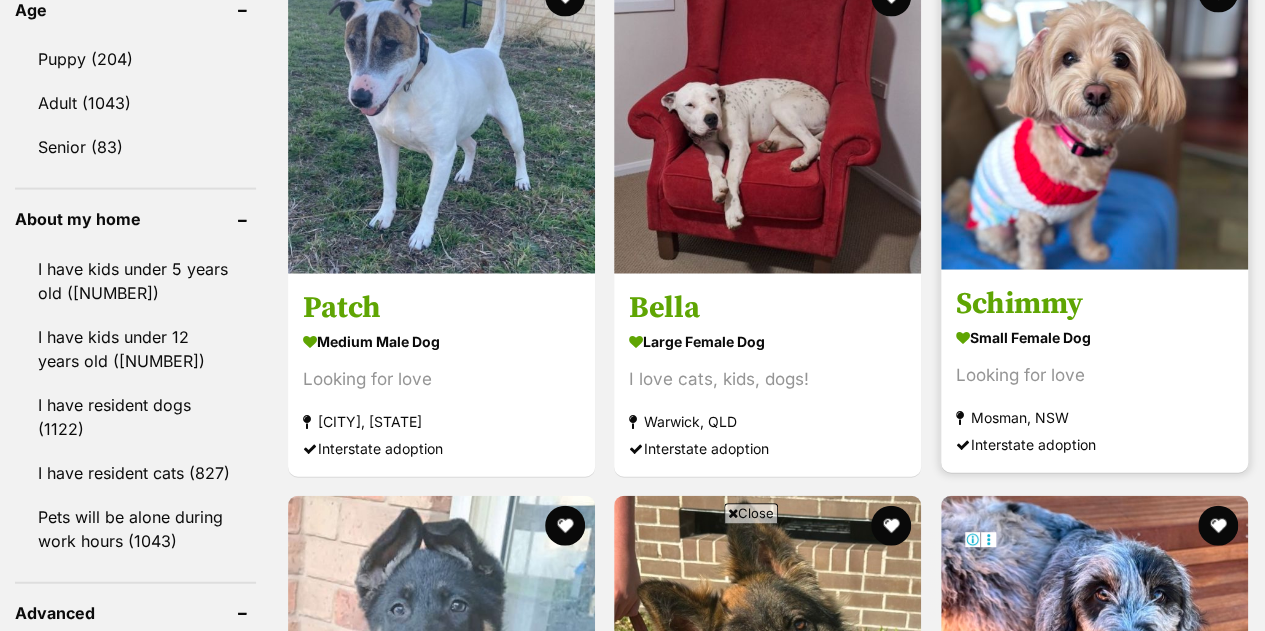 click at bounding box center [1094, 116] 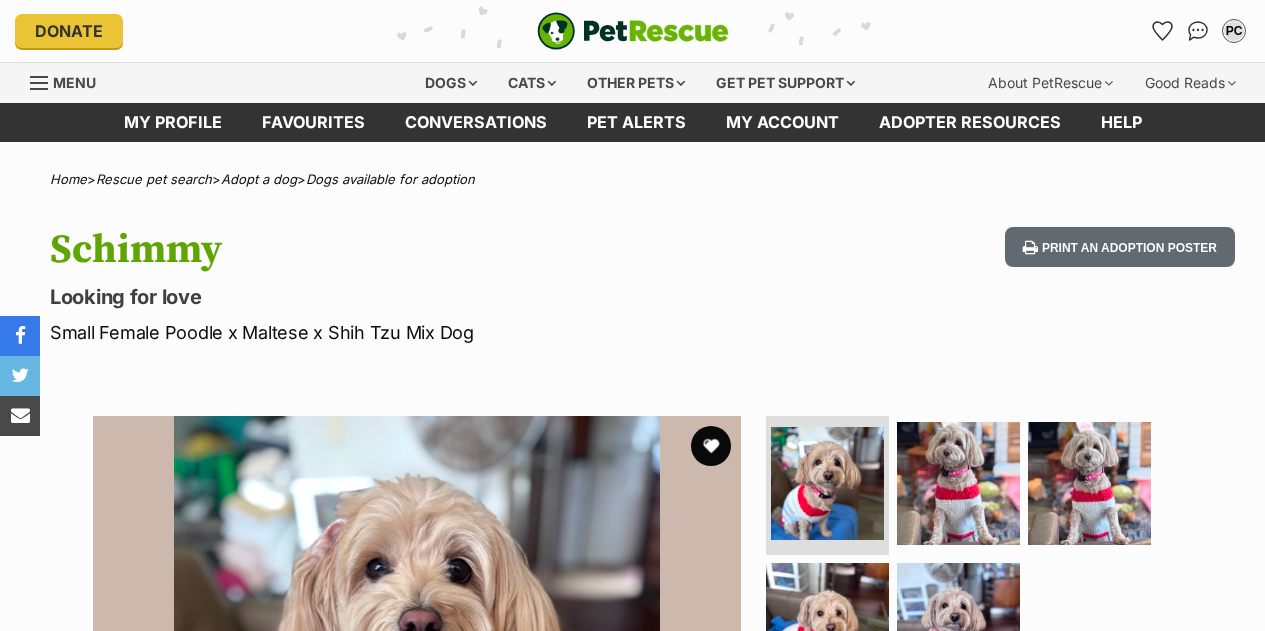 scroll, scrollTop: 0, scrollLeft: 0, axis: both 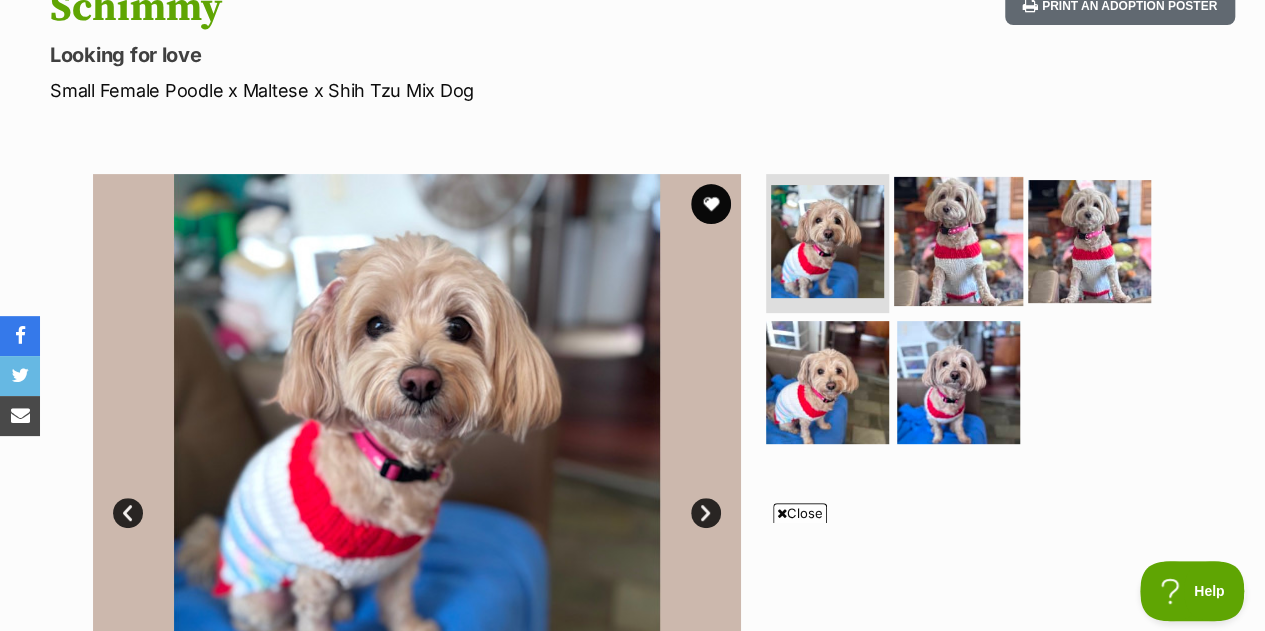 click at bounding box center [958, 240] 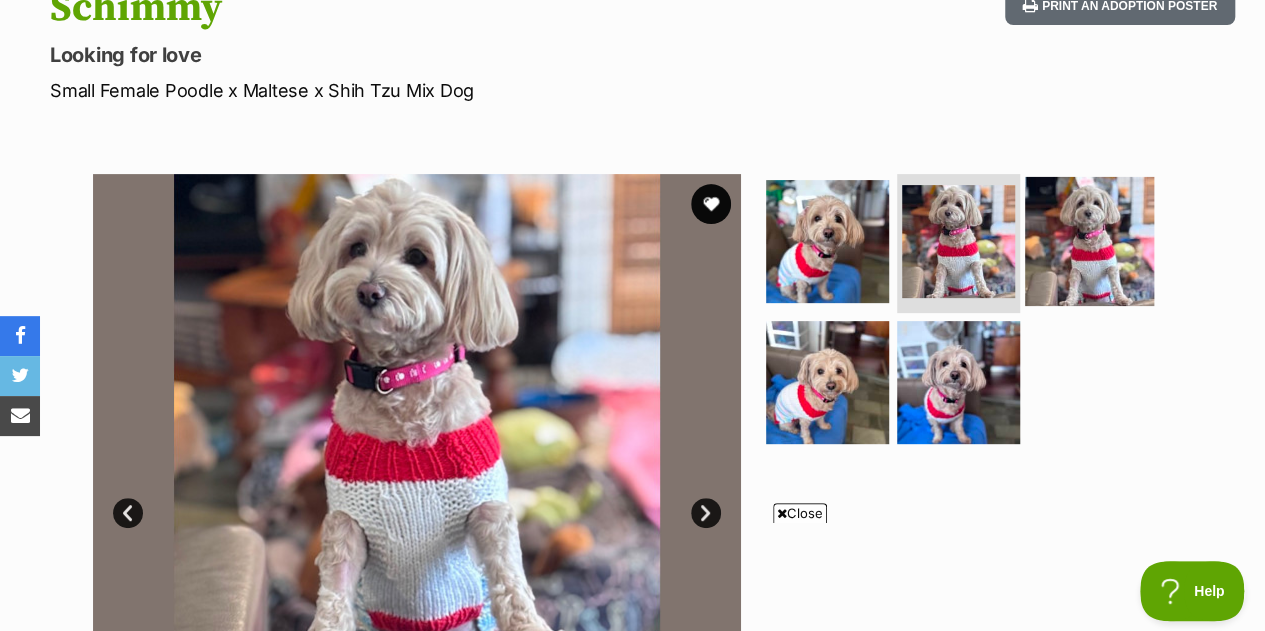 click at bounding box center (1089, 240) 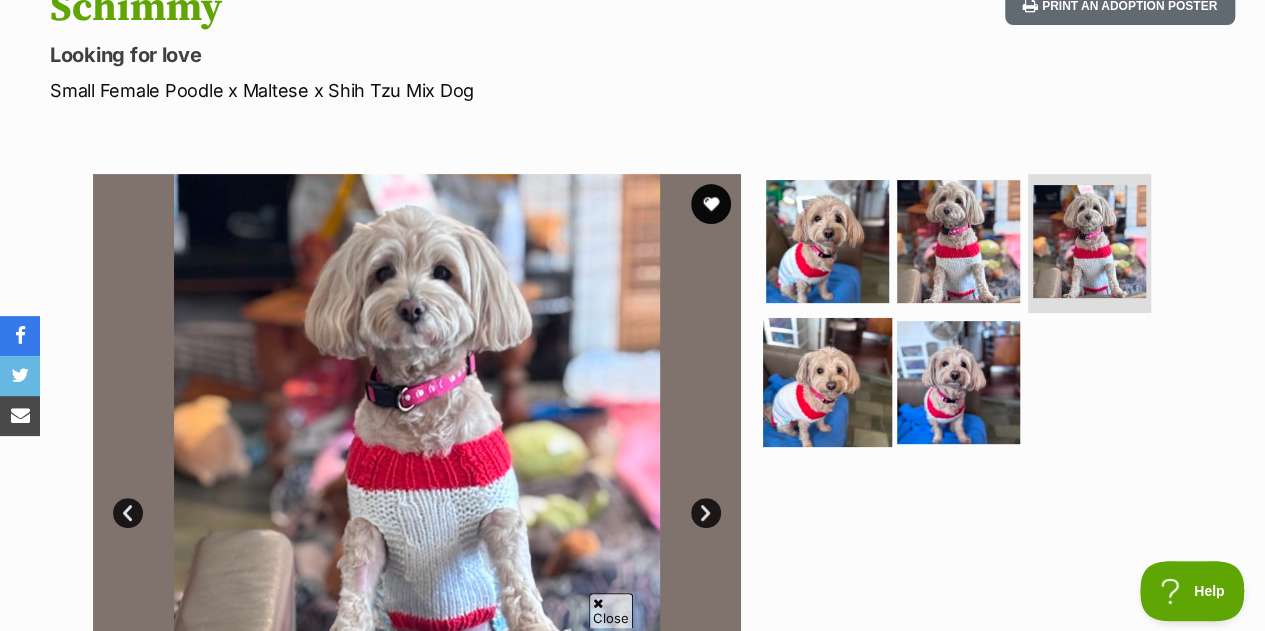 click at bounding box center [827, 382] 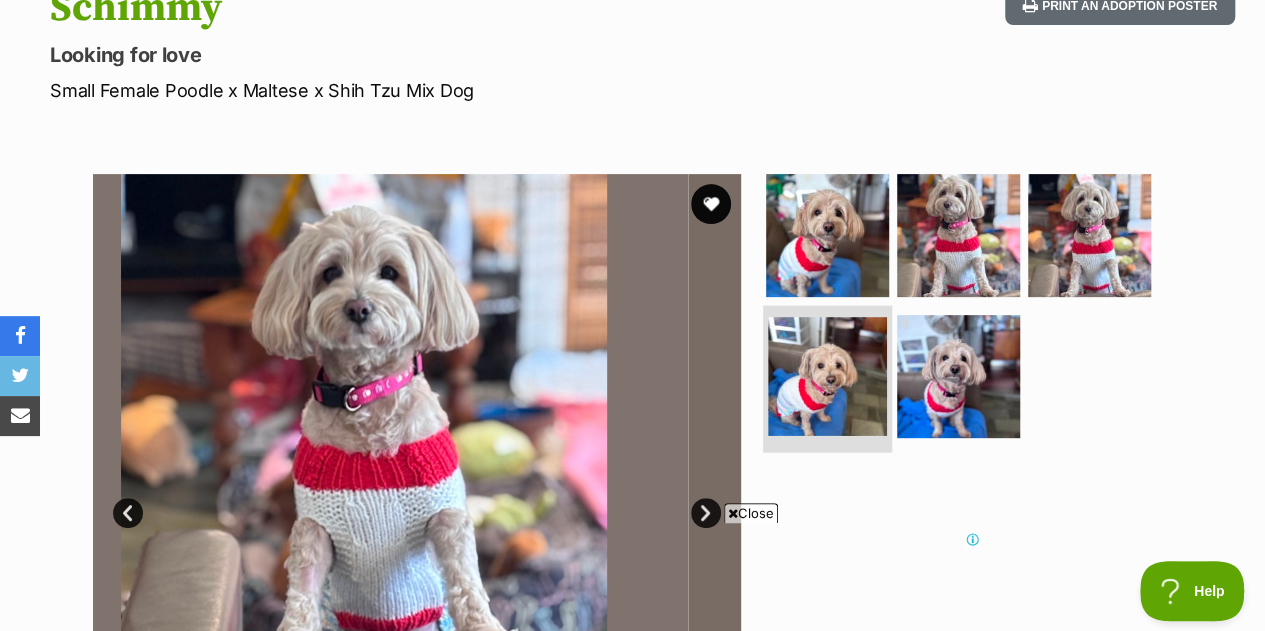 scroll, scrollTop: 0, scrollLeft: 0, axis: both 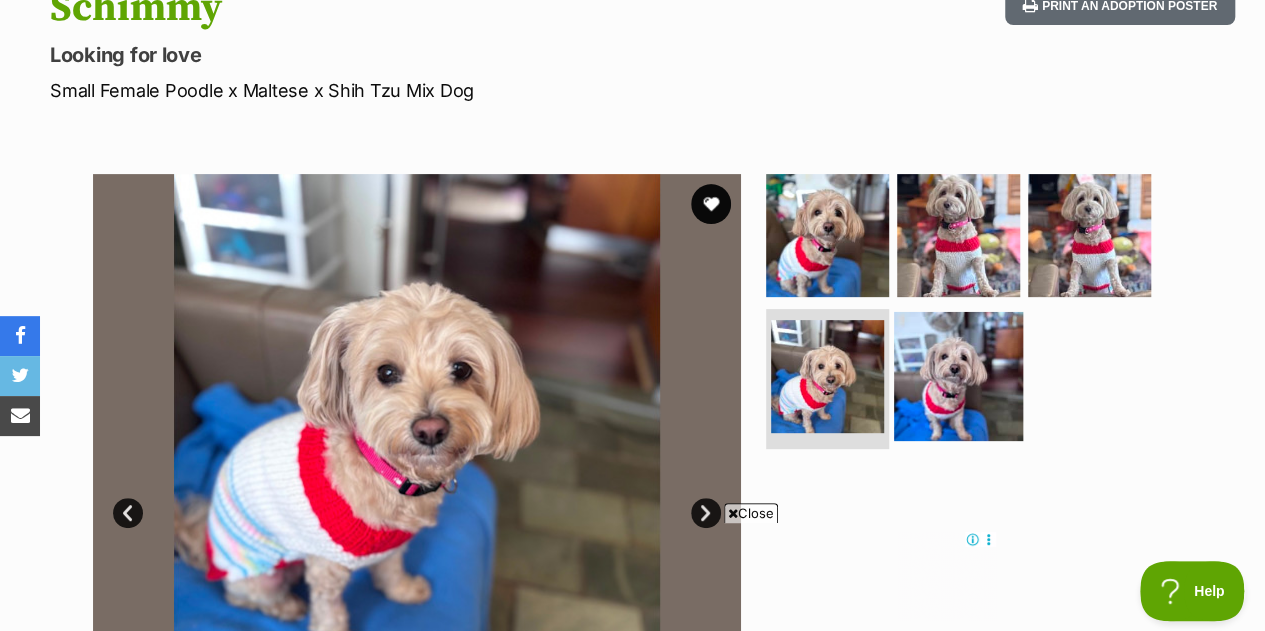 click at bounding box center (958, 376) 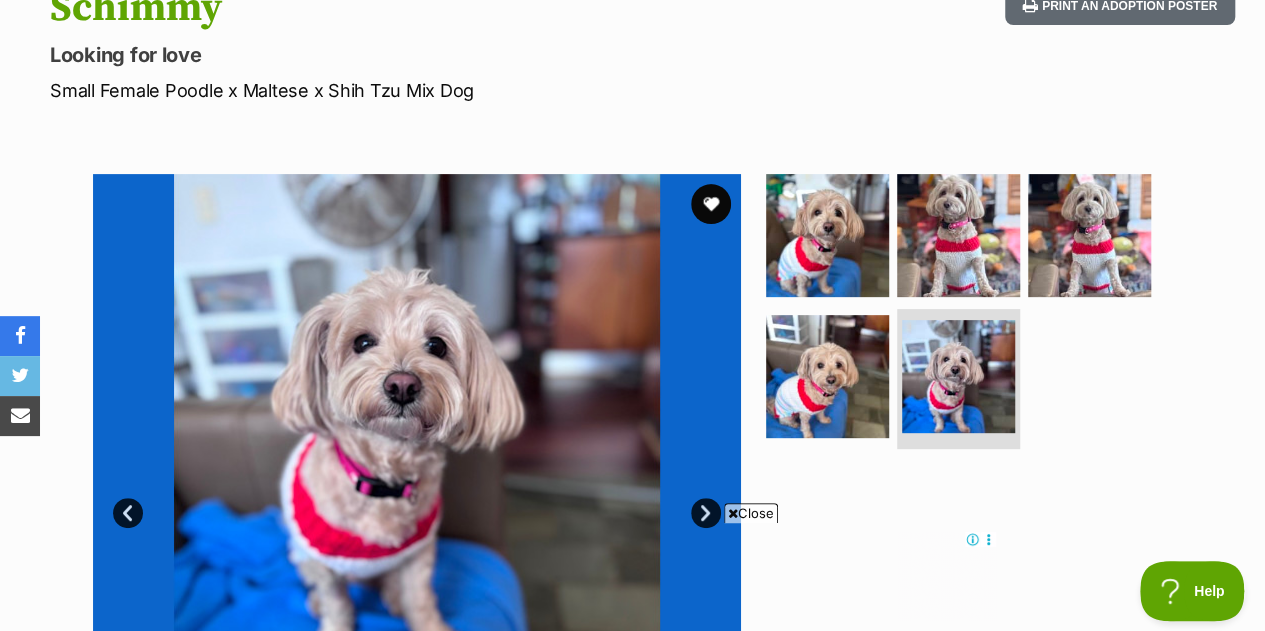 scroll, scrollTop: 364, scrollLeft: 0, axis: vertical 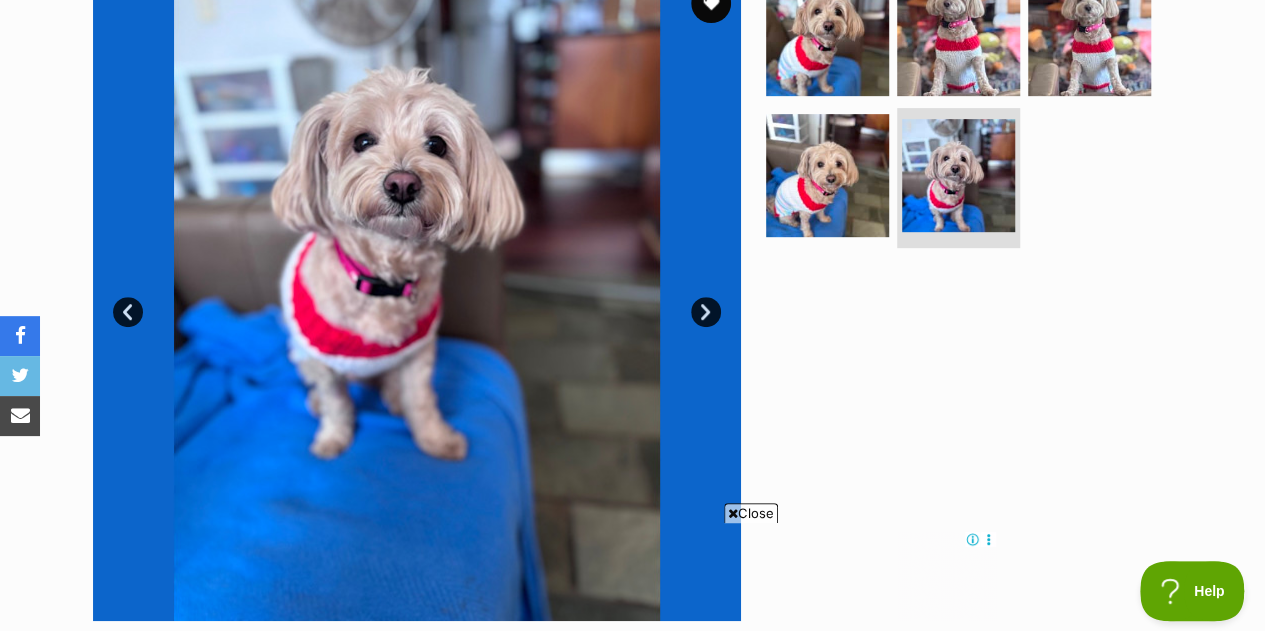 click on "Next" at bounding box center (706, 312) 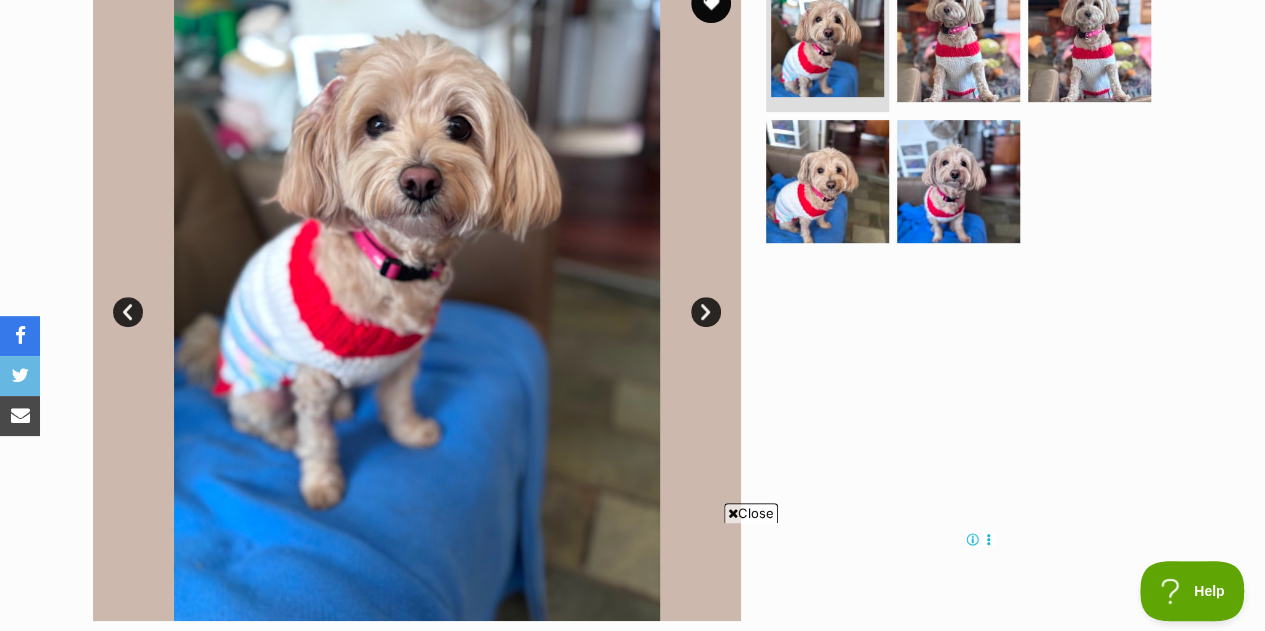 click on "Next" at bounding box center (706, 312) 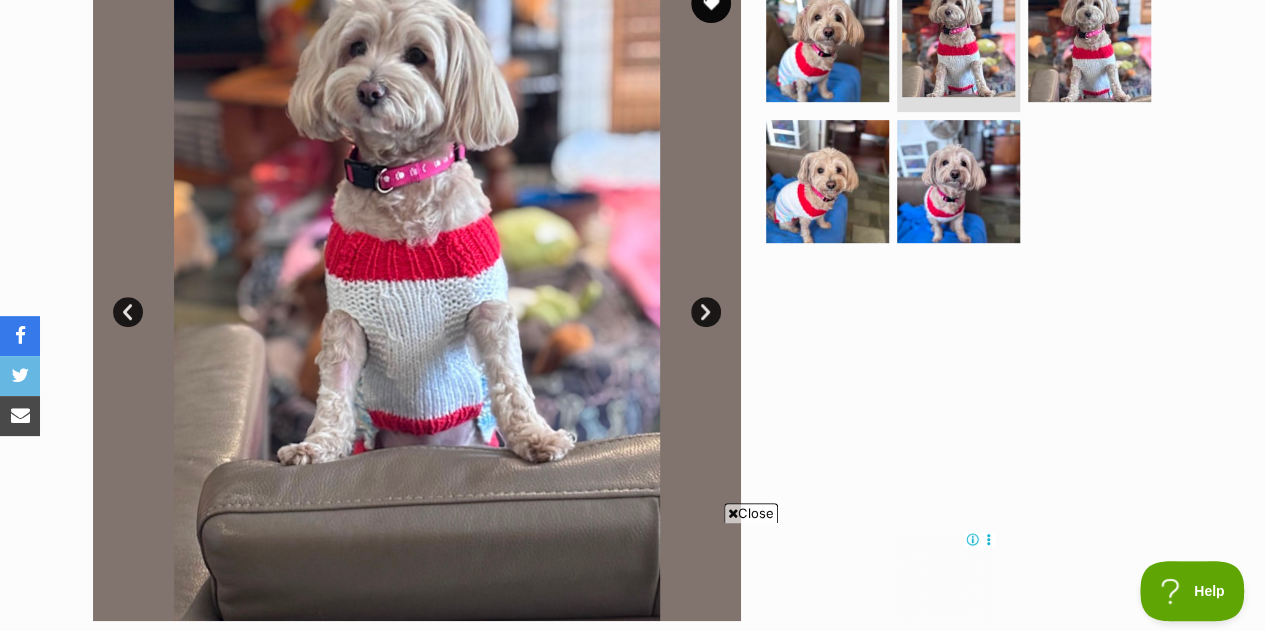 click on "Next" at bounding box center (706, 312) 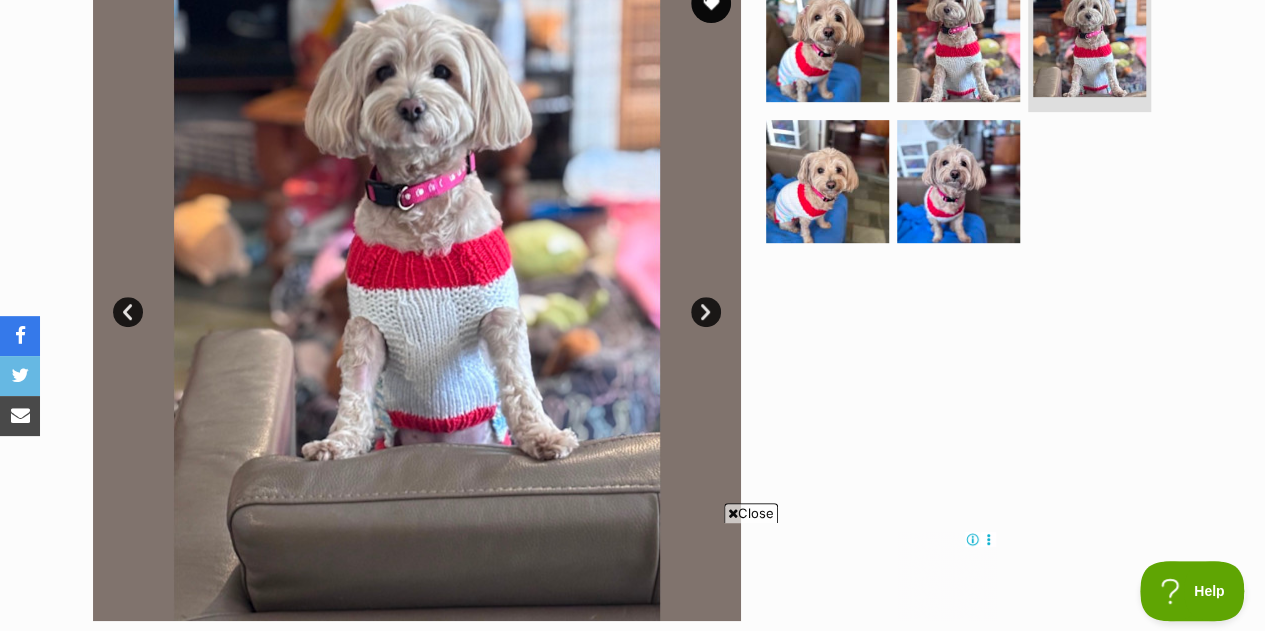 click on "Next" at bounding box center (706, 312) 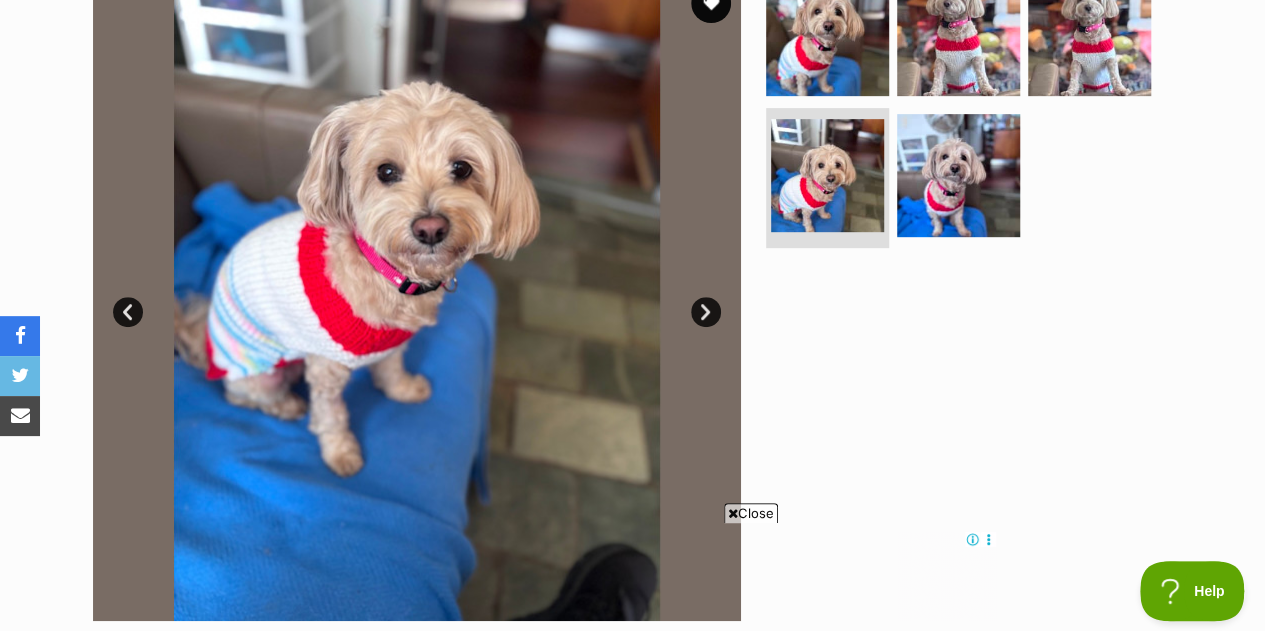 scroll, scrollTop: 0, scrollLeft: 0, axis: both 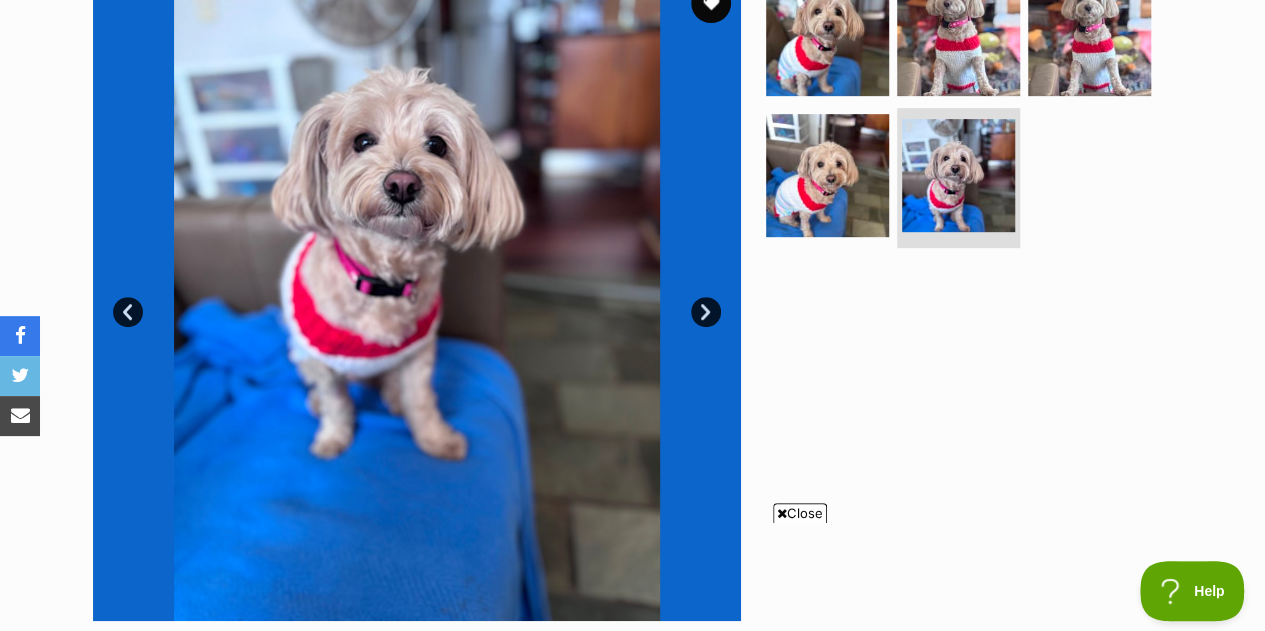 click on "Next" at bounding box center (706, 312) 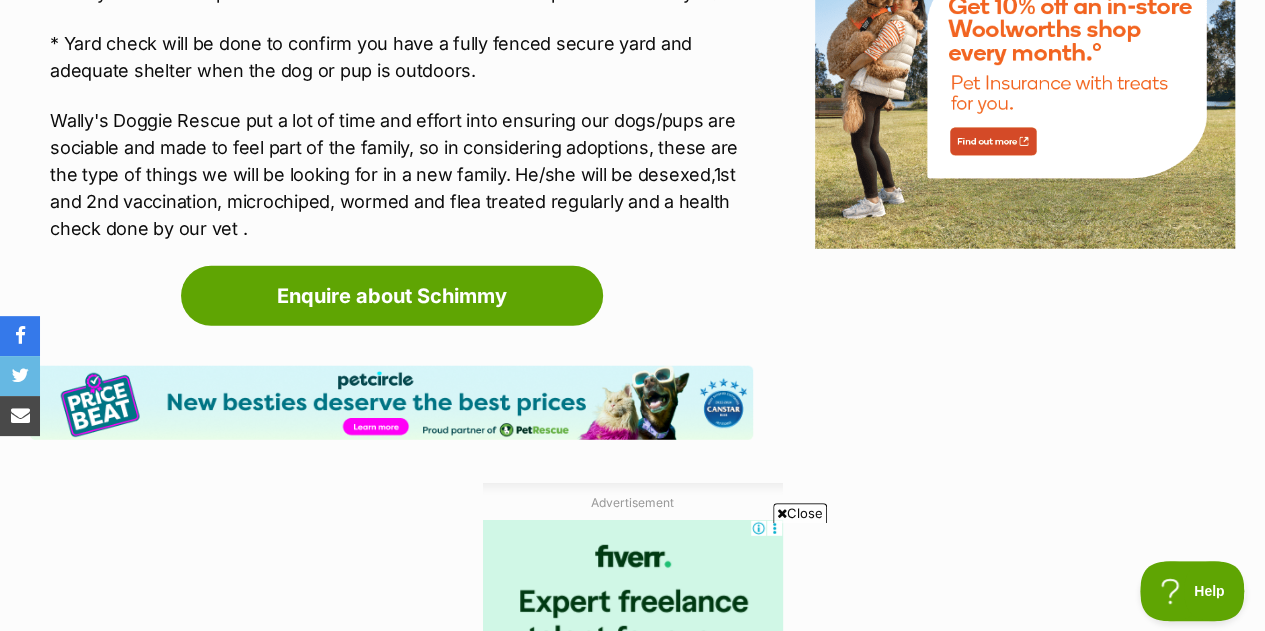 scroll, scrollTop: 2496, scrollLeft: 0, axis: vertical 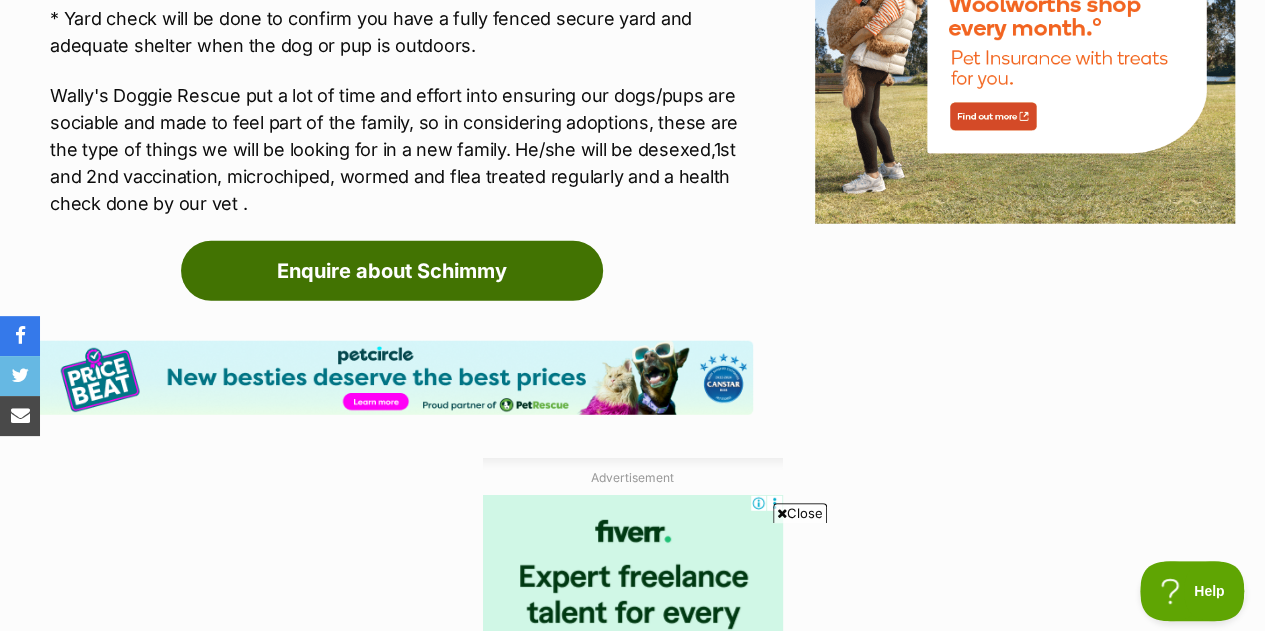 click on "Enquire about Schimmy" at bounding box center (392, 271) 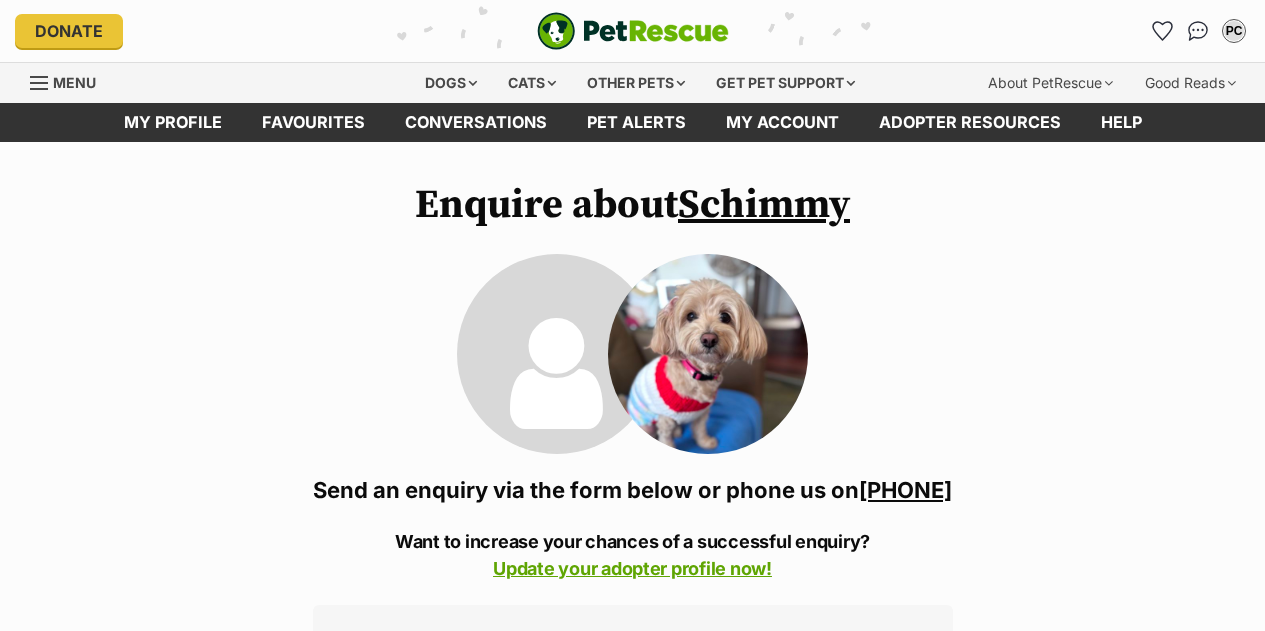 scroll, scrollTop: 0, scrollLeft: 0, axis: both 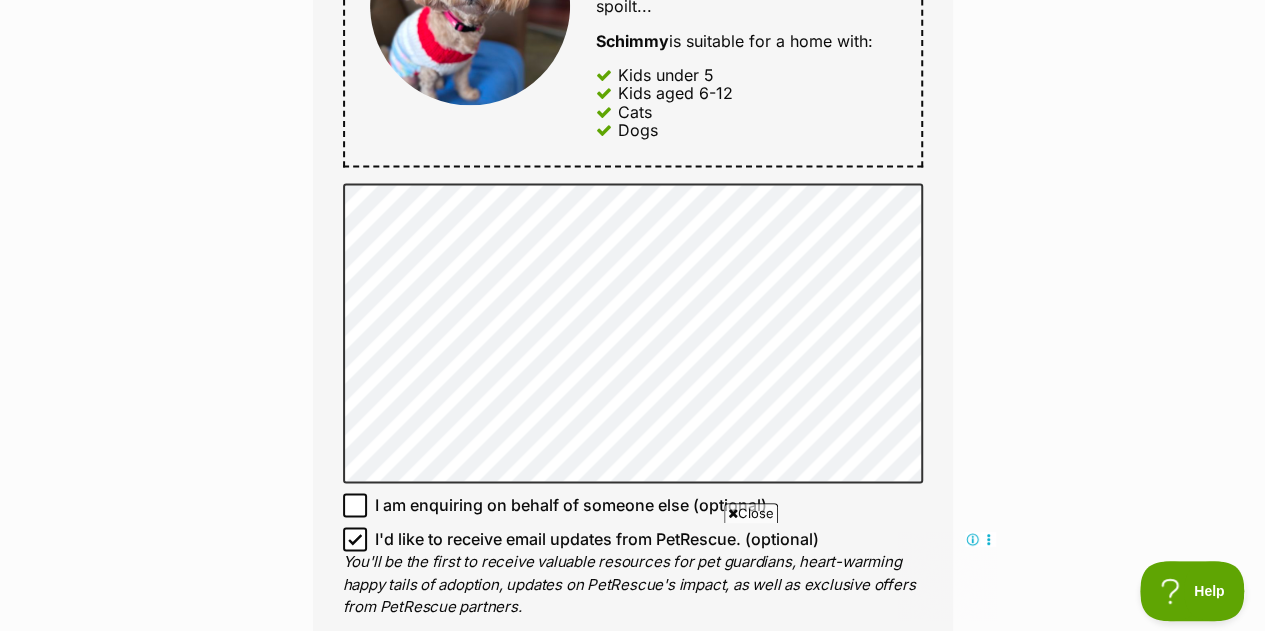 drag, startPoint x: 926, startPoint y: 367, endPoint x: 1006, endPoint y: 383, distance: 81.58431 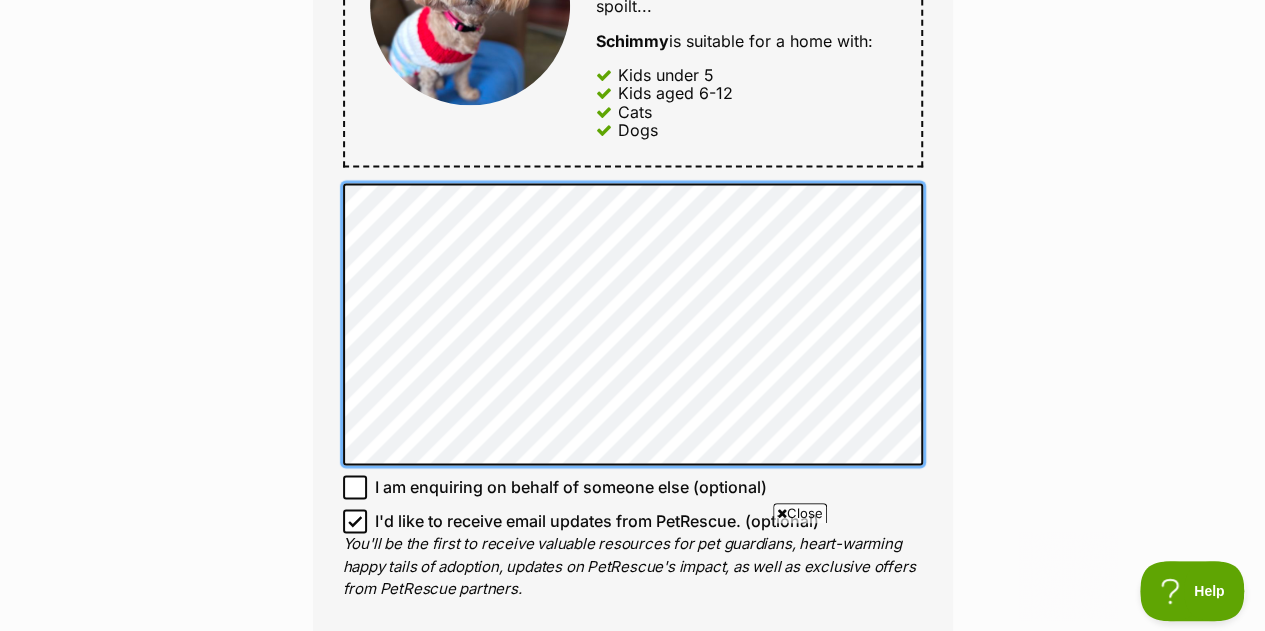 scroll, scrollTop: 0, scrollLeft: 0, axis: both 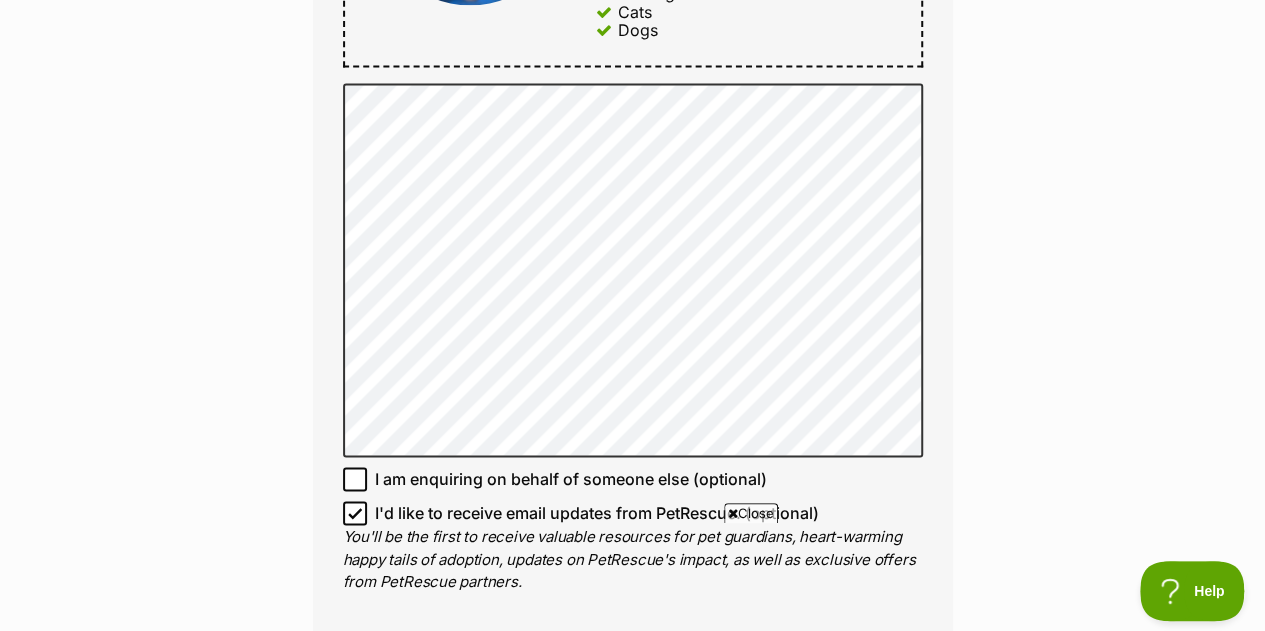 click at bounding box center [733, 513] 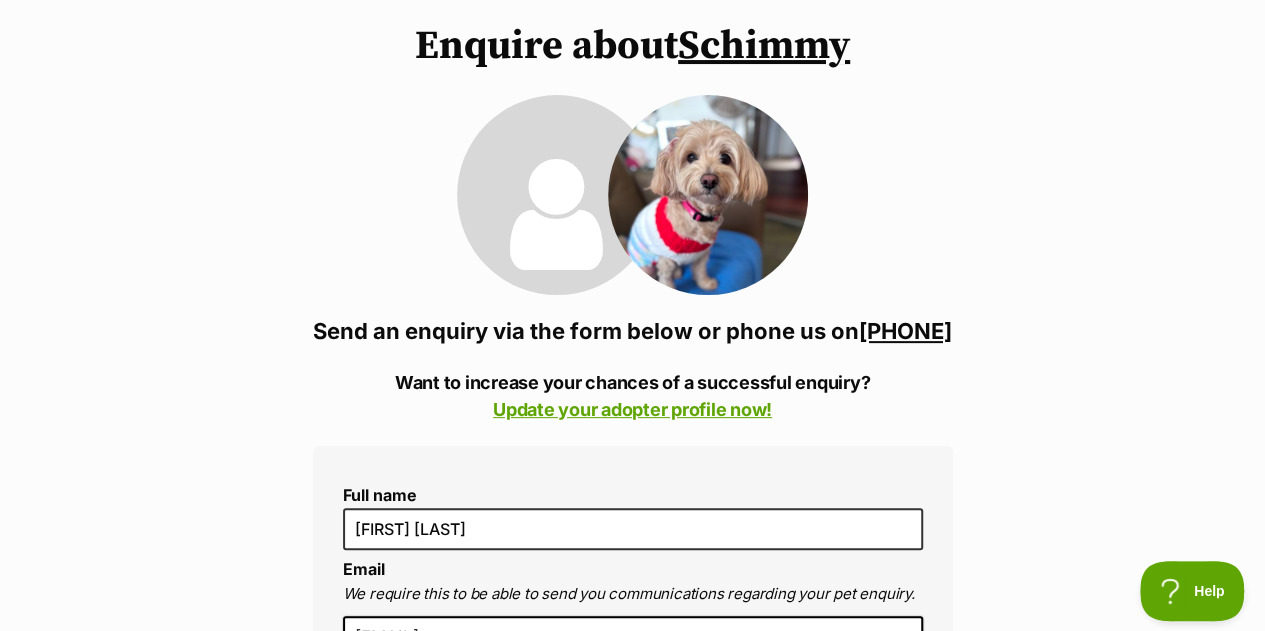 scroll, scrollTop: 59, scrollLeft: 0, axis: vertical 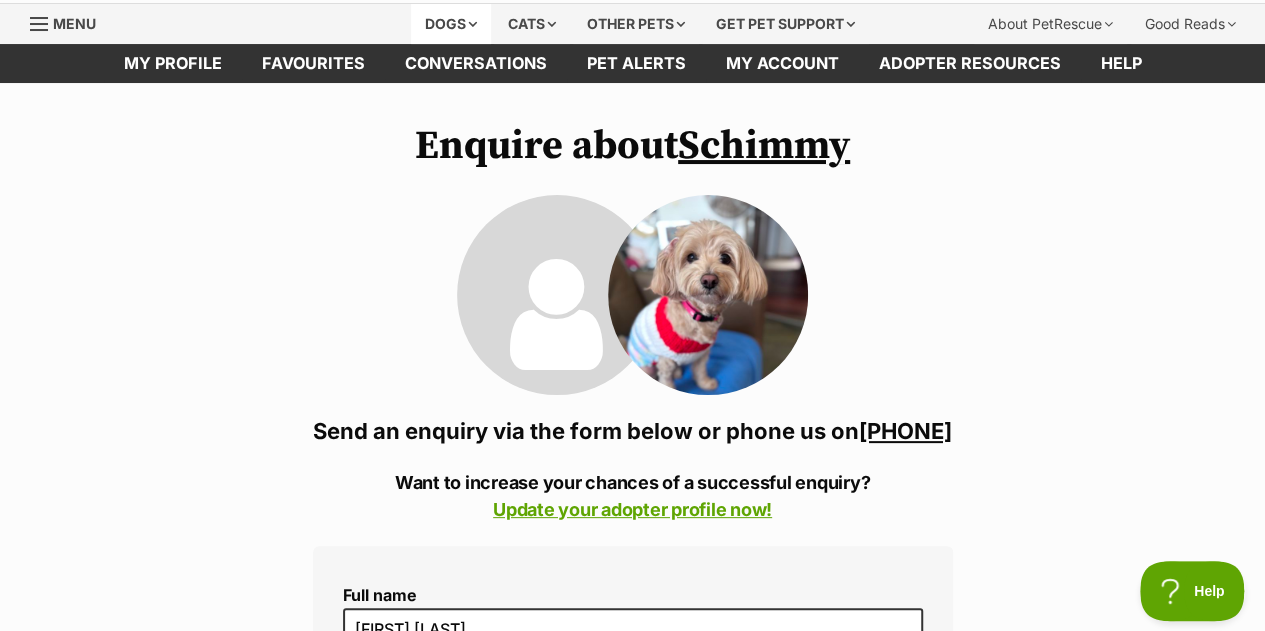 click on "Dogs" at bounding box center (451, 24) 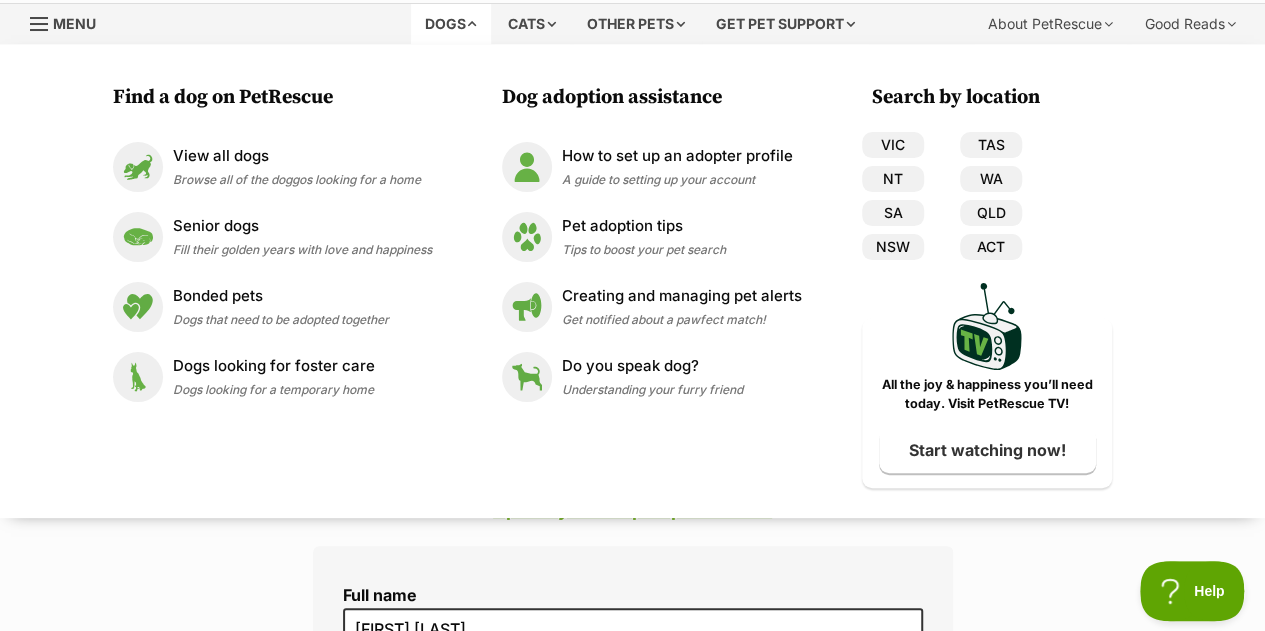 click on "Menu" at bounding box center [182, 24] 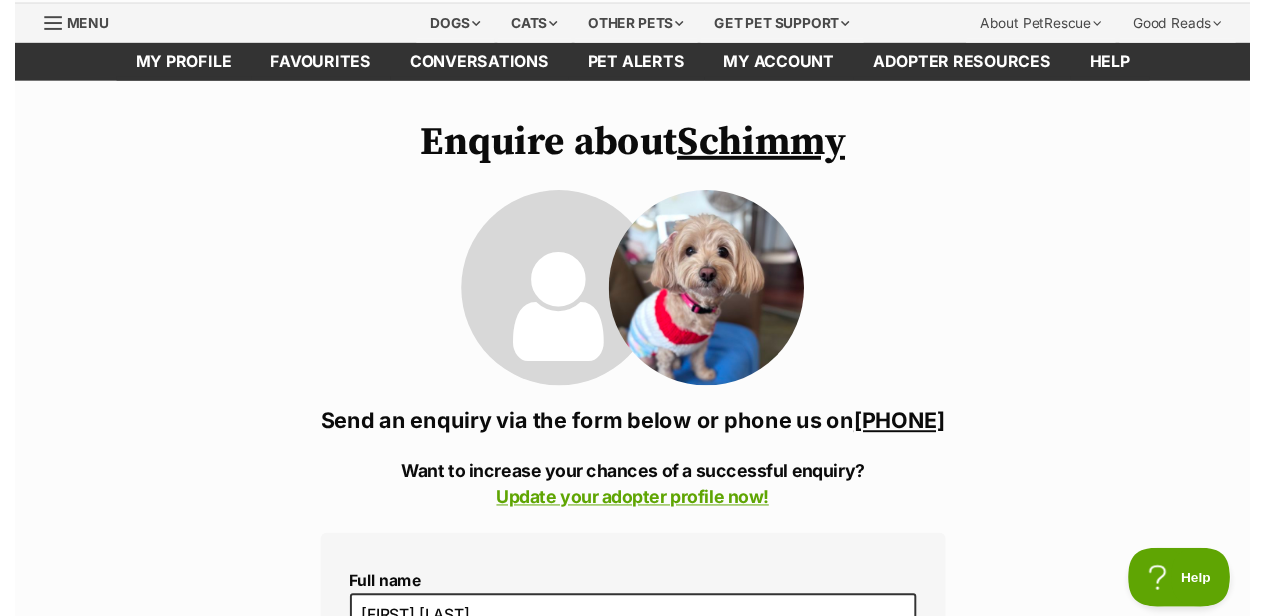 scroll, scrollTop: 0, scrollLeft: 0, axis: both 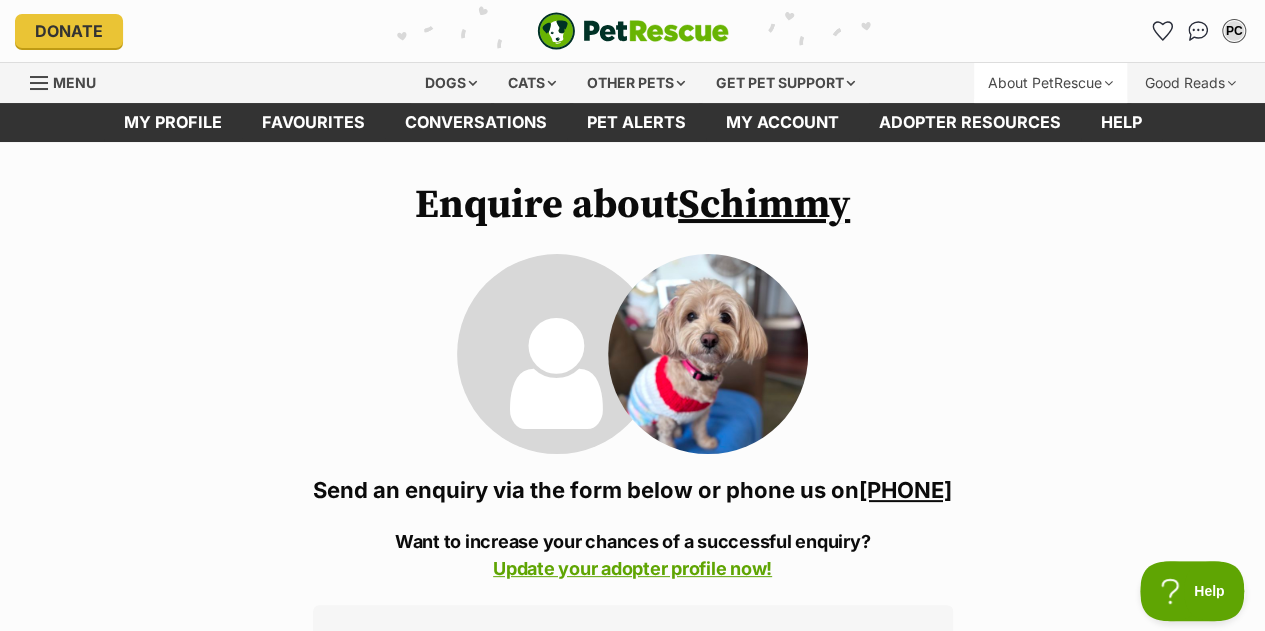 click on "About PetRescue" at bounding box center [1050, 83] 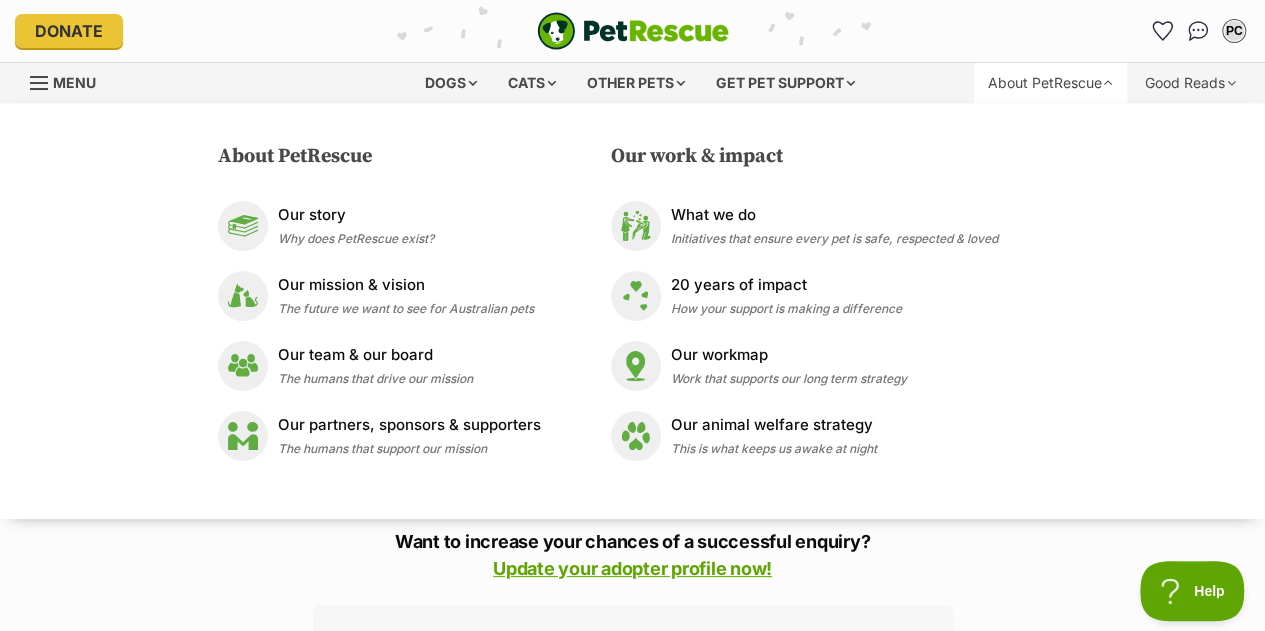 click at bounding box center (39, 83) 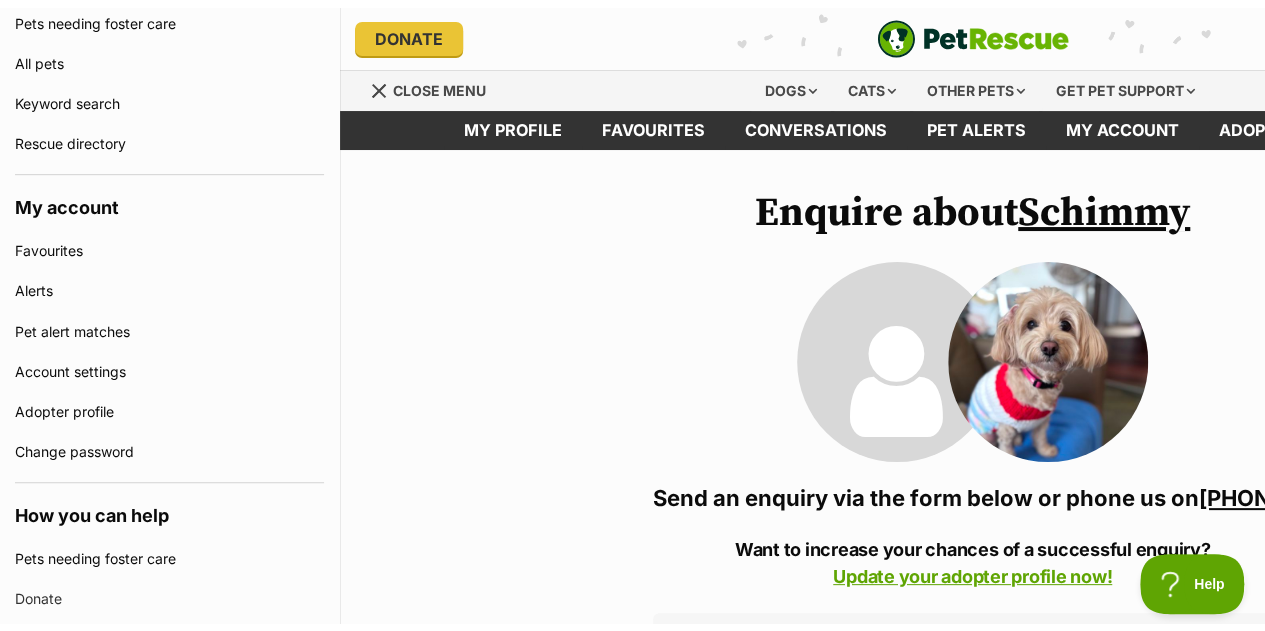 scroll, scrollTop: 0, scrollLeft: 0, axis: both 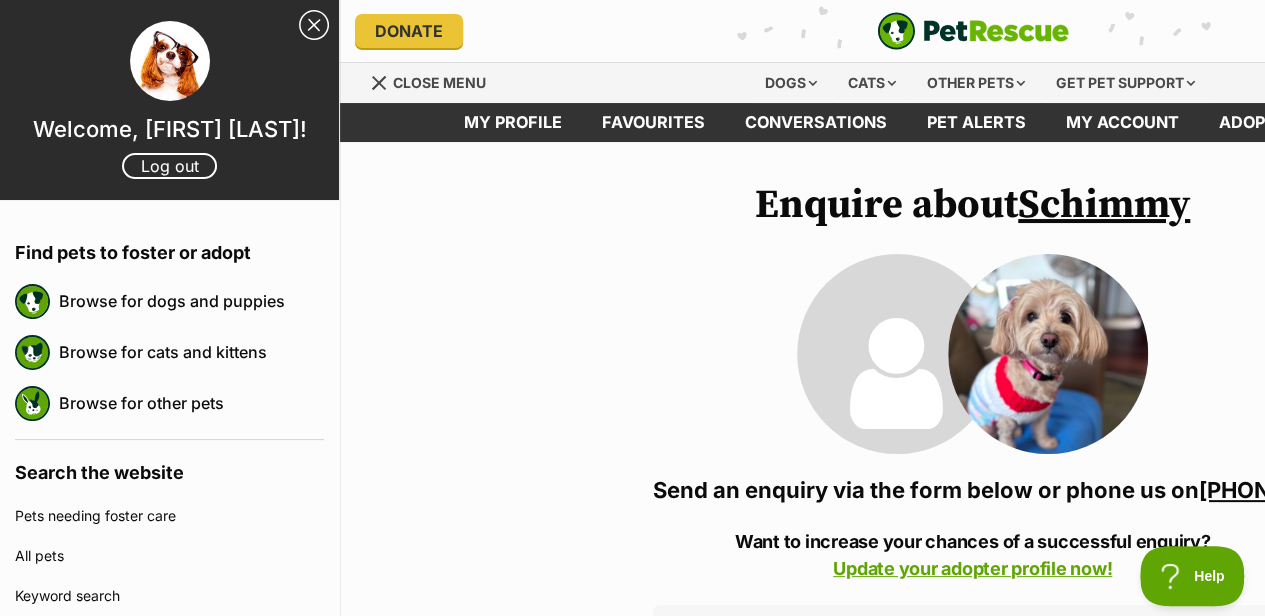 click on "Close Sidebar" at bounding box center (314, 25) 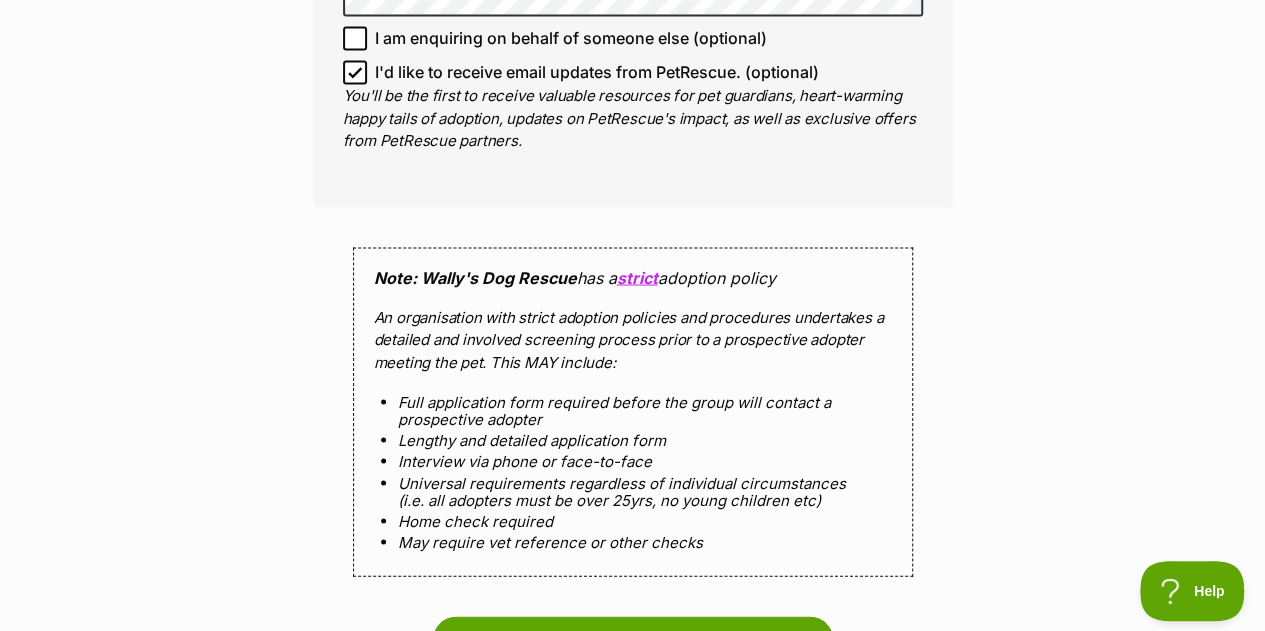 scroll, scrollTop: 1900, scrollLeft: 0, axis: vertical 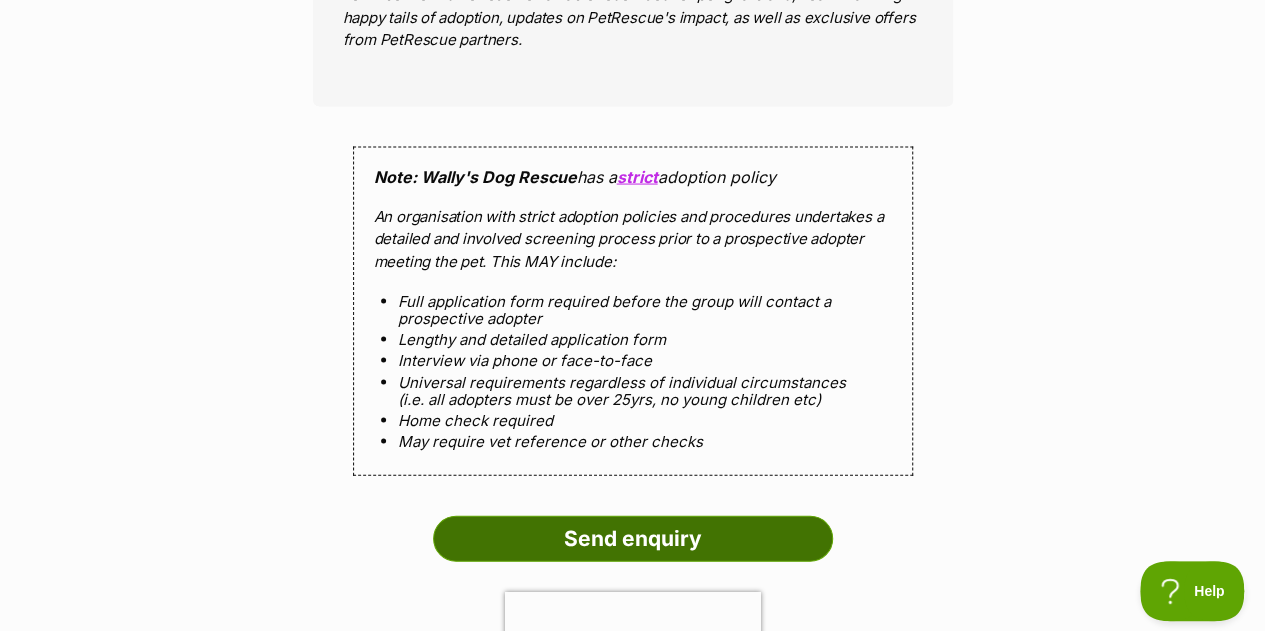 click on "Send enquiry" at bounding box center (633, 539) 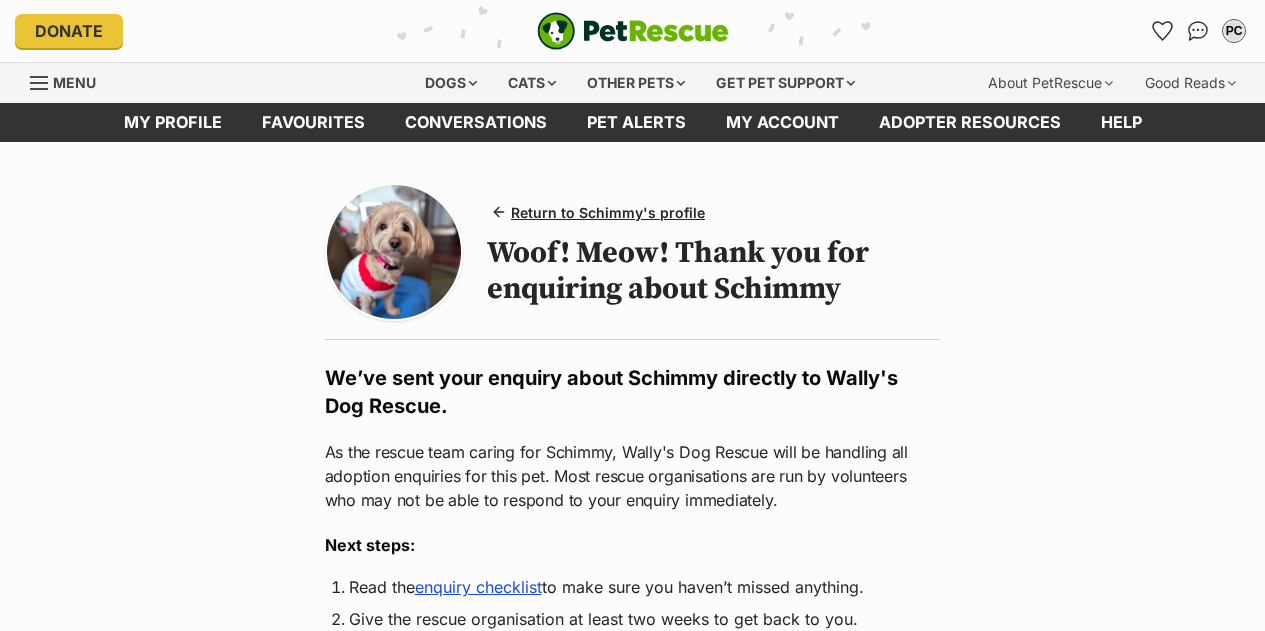 scroll, scrollTop: 0, scrollLeft: 0, axis: both 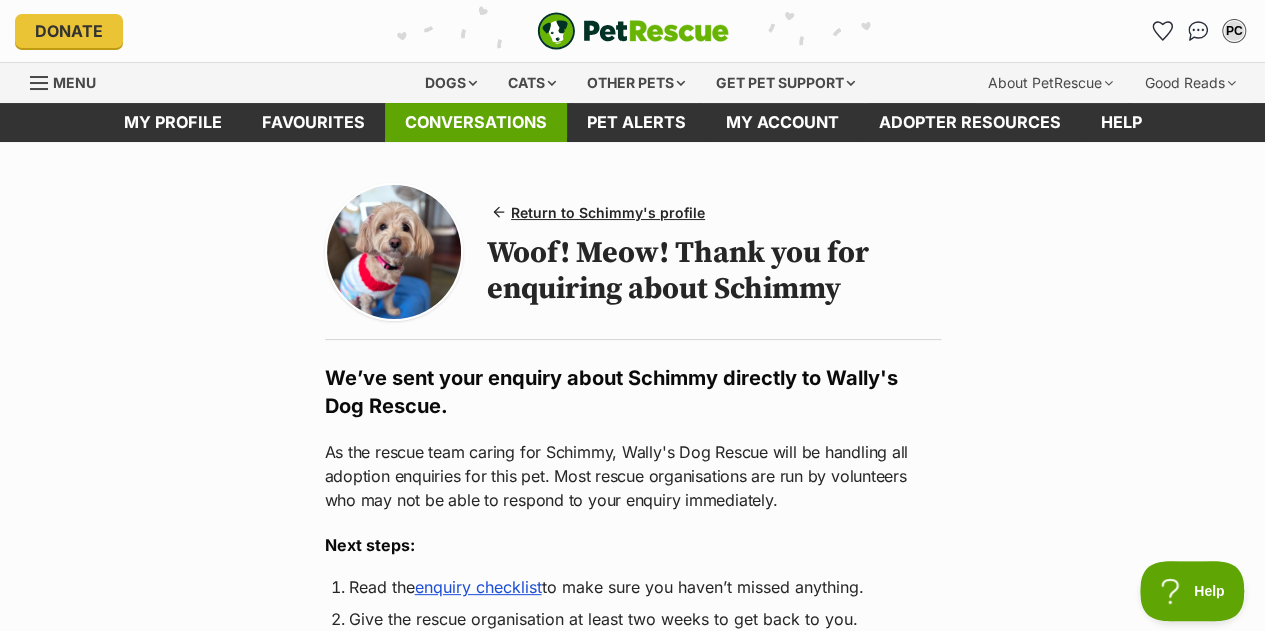 click on "Conversations" at bounding box center [476, 122] 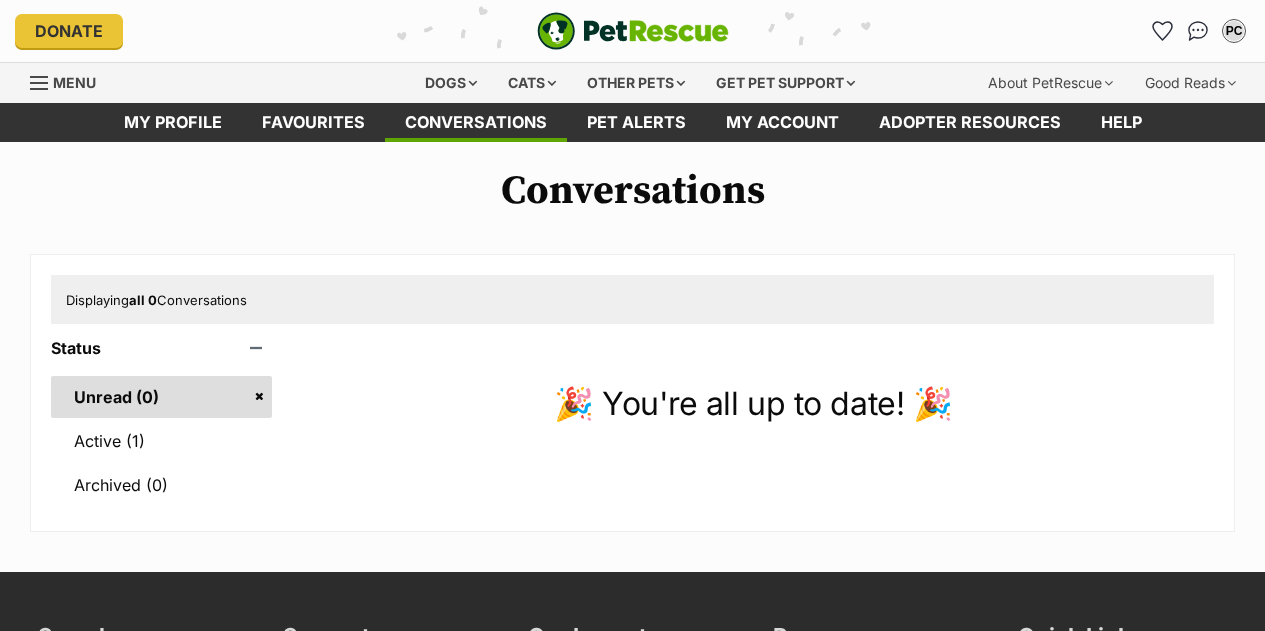 scroll, scrollTop: 0, scrollLeft: 0, axis: both 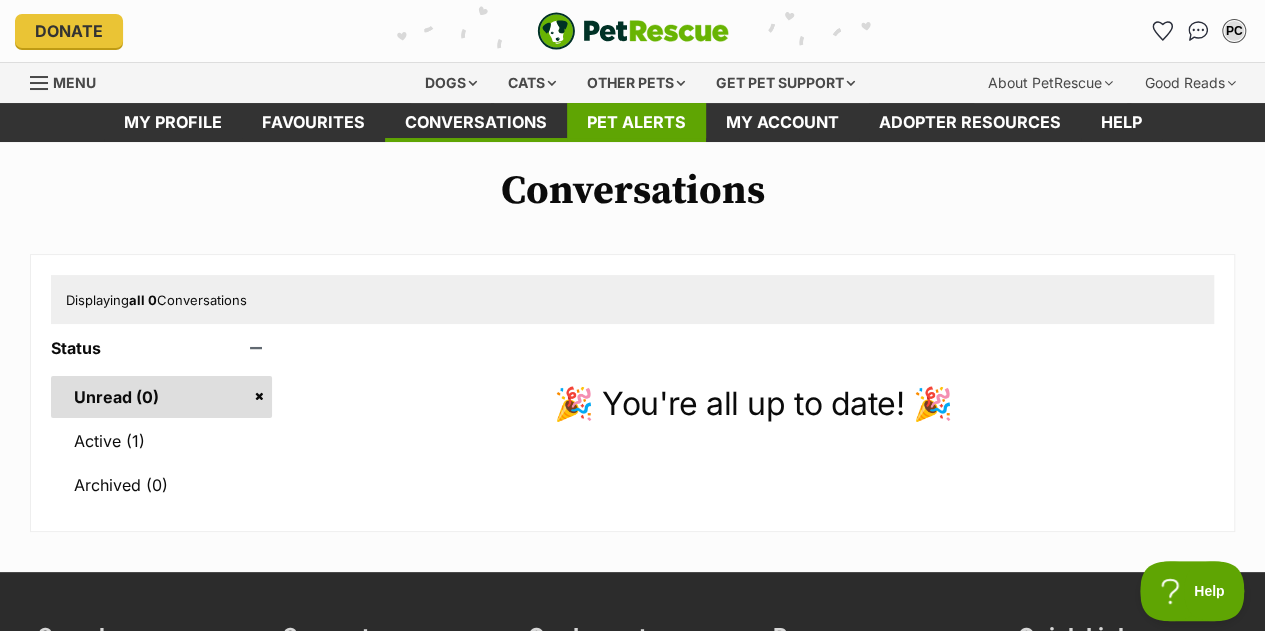 click on "Pet alerts" at bounding box center [636, 122] 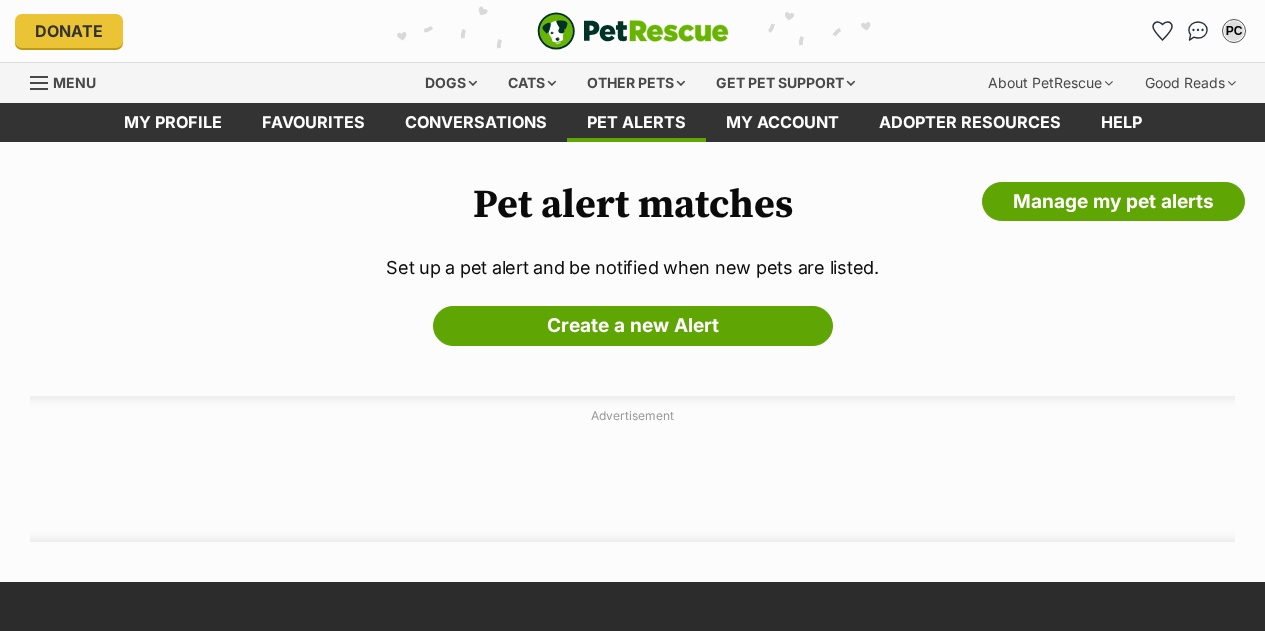 scroll, scrollTop: 0, scrollLeft: 0, axis: both 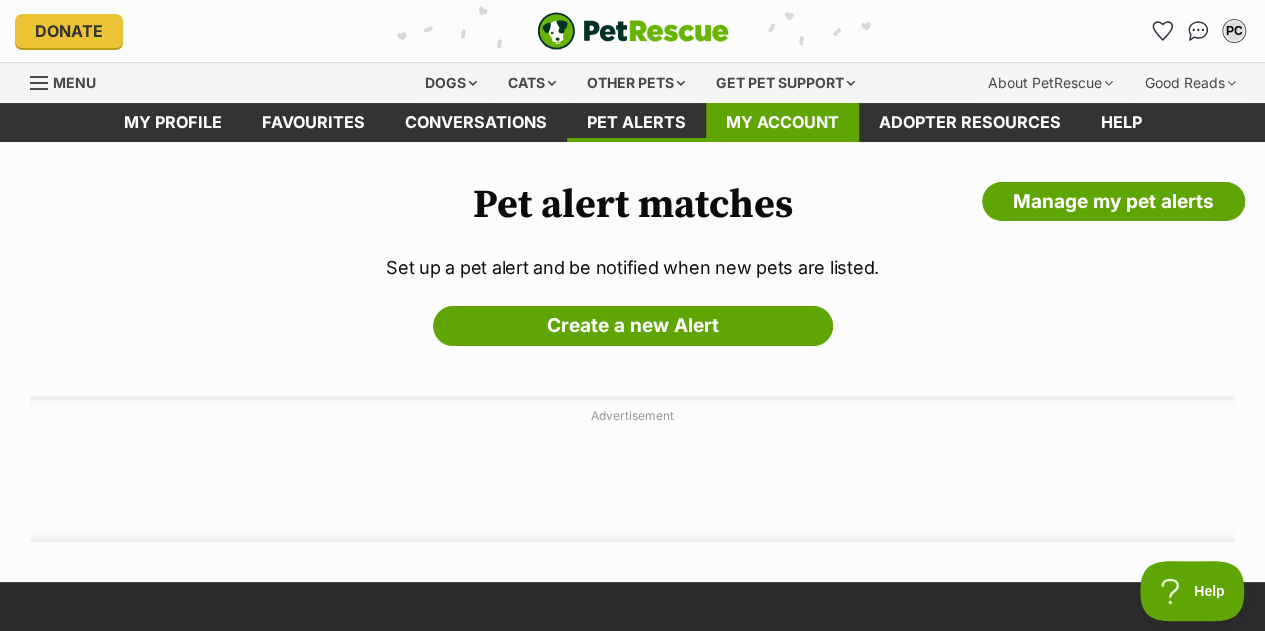 click on "My account" at bounding box center [782, 122] 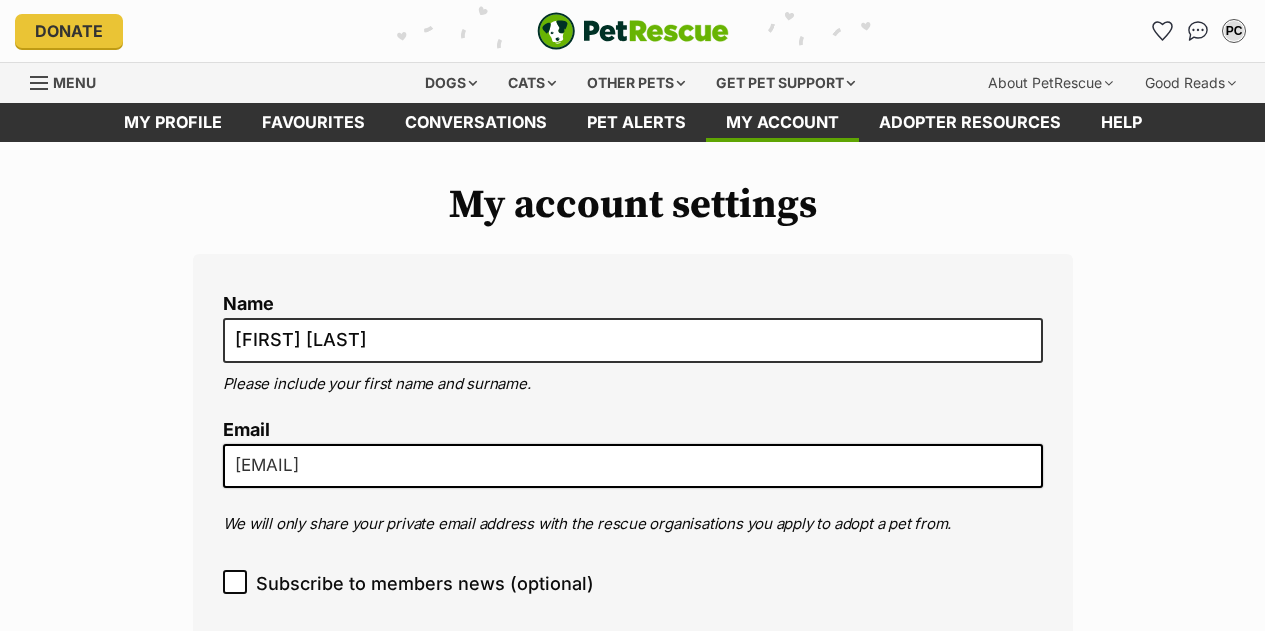 scroll, scrollTop: 0, scrollLeft: 0, axis: both 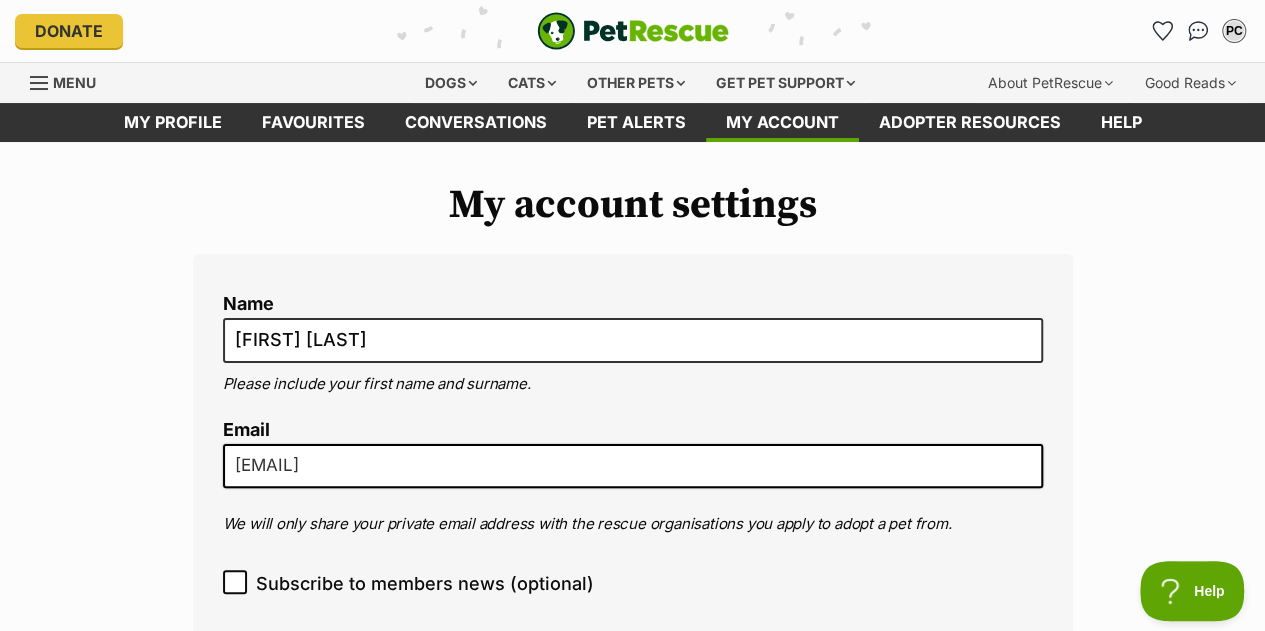 click at bounding box center [40, 83] 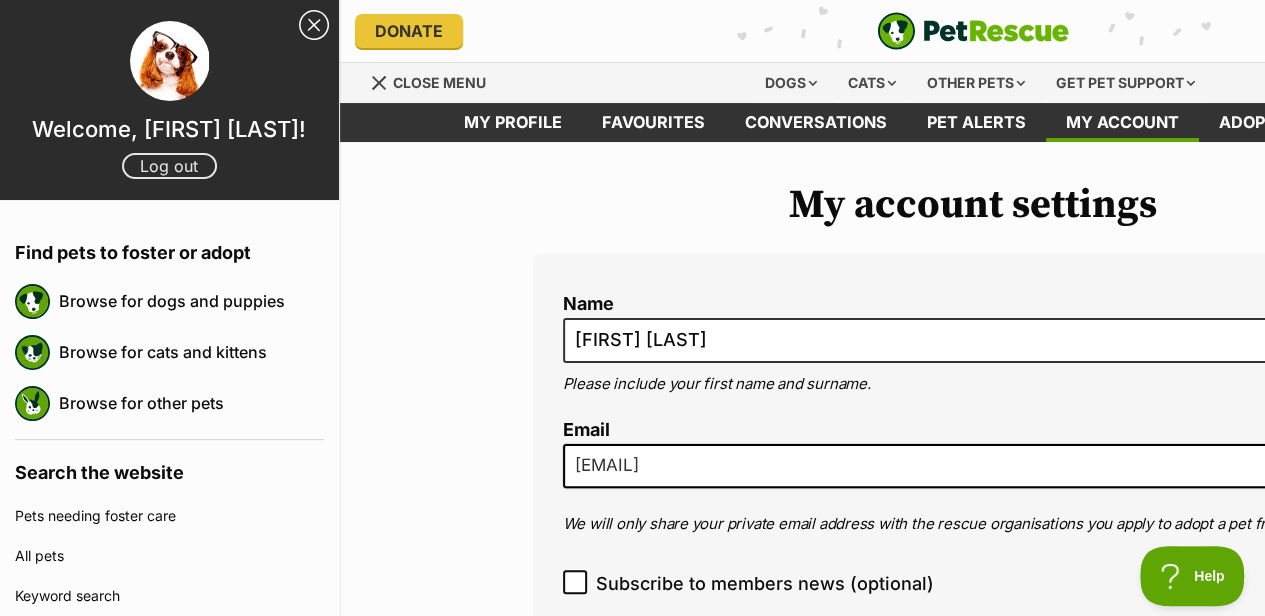 click on "Log out" at bounding box center [169, 166] 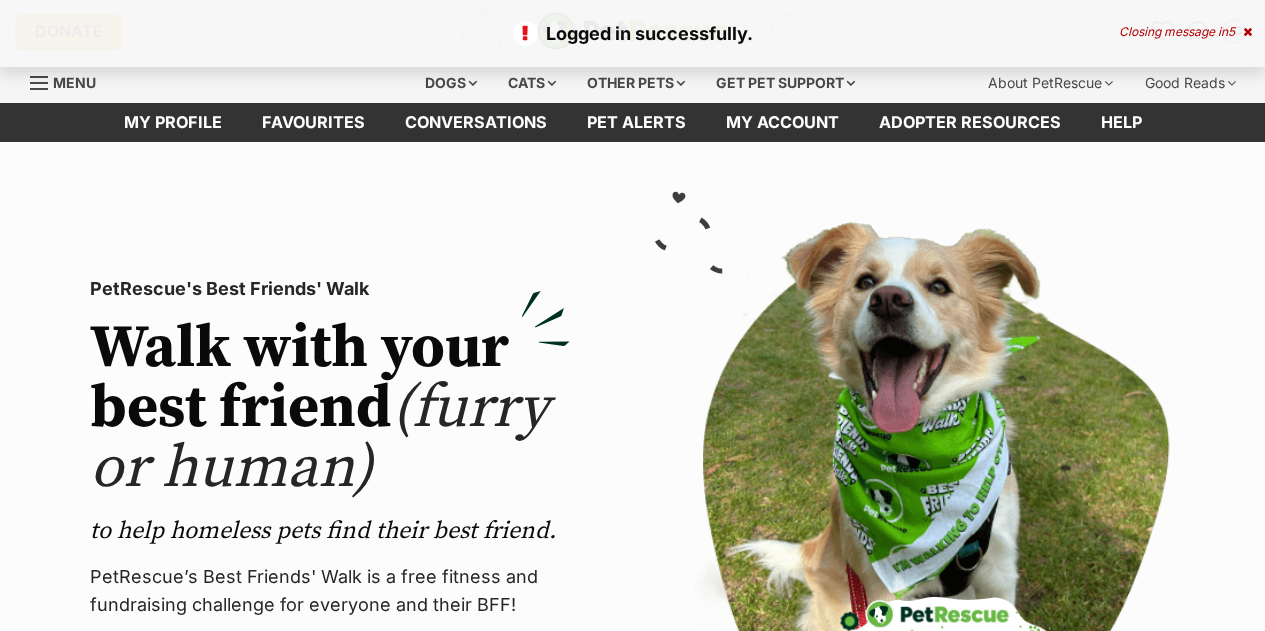 scroll, scrollTop: 0, scrollLeft: 0, axis: both 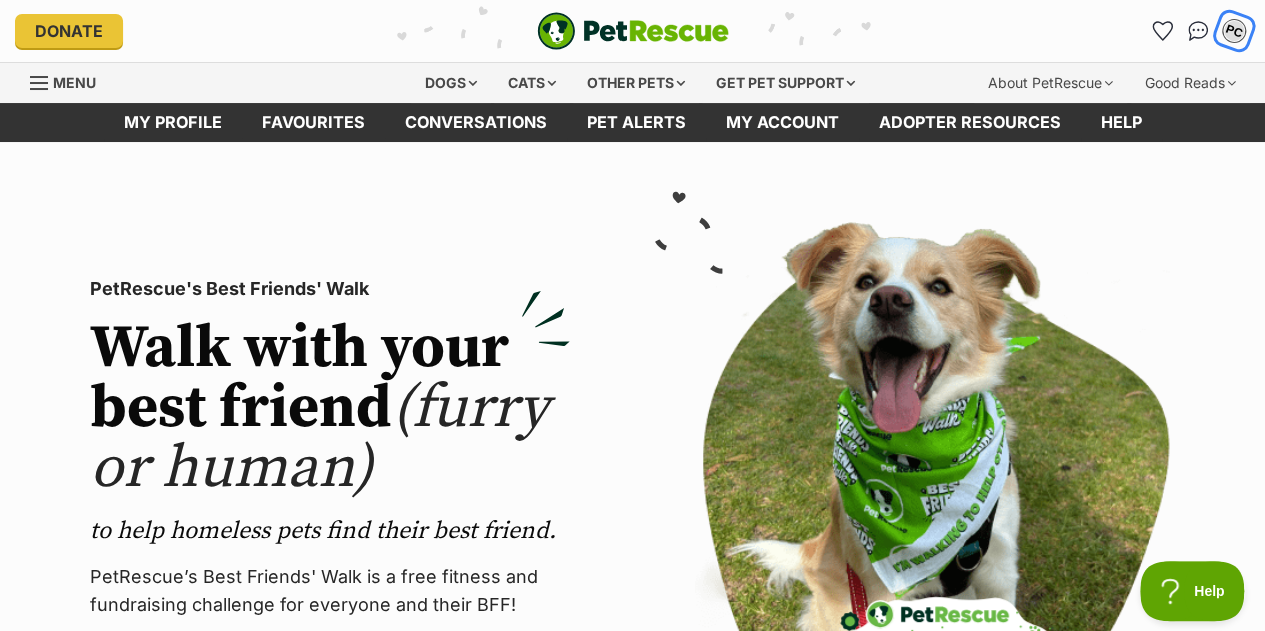 click on "PC" at bounding box center (1234, 31) 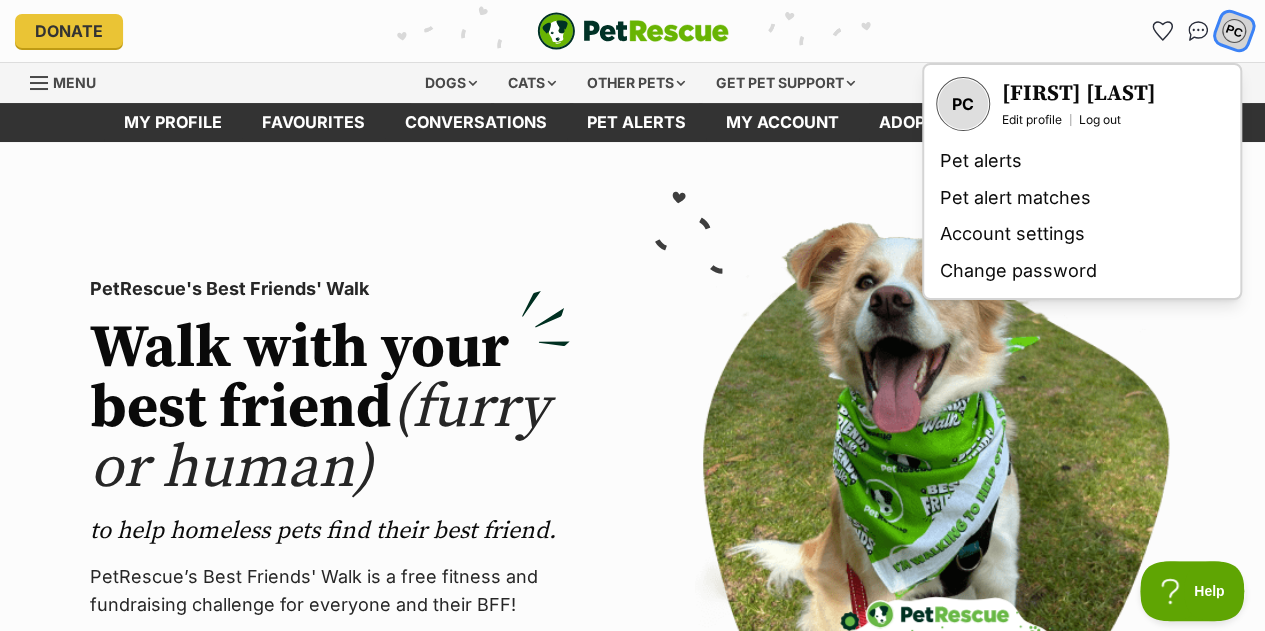 click on "Log out" at bounding box center [1100, 120] 